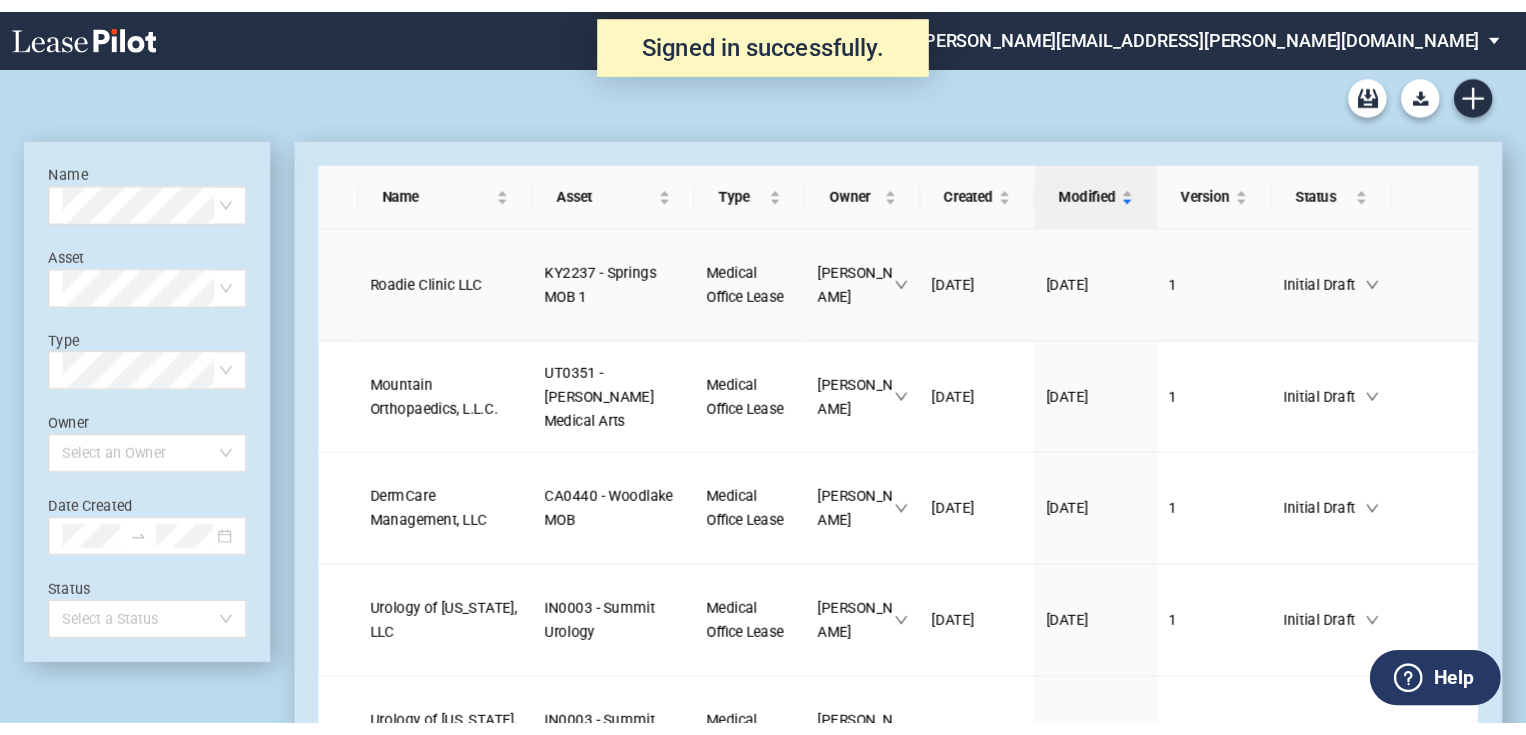 scroll, scrollTop: 0, scrollLeft: 0, axis: both 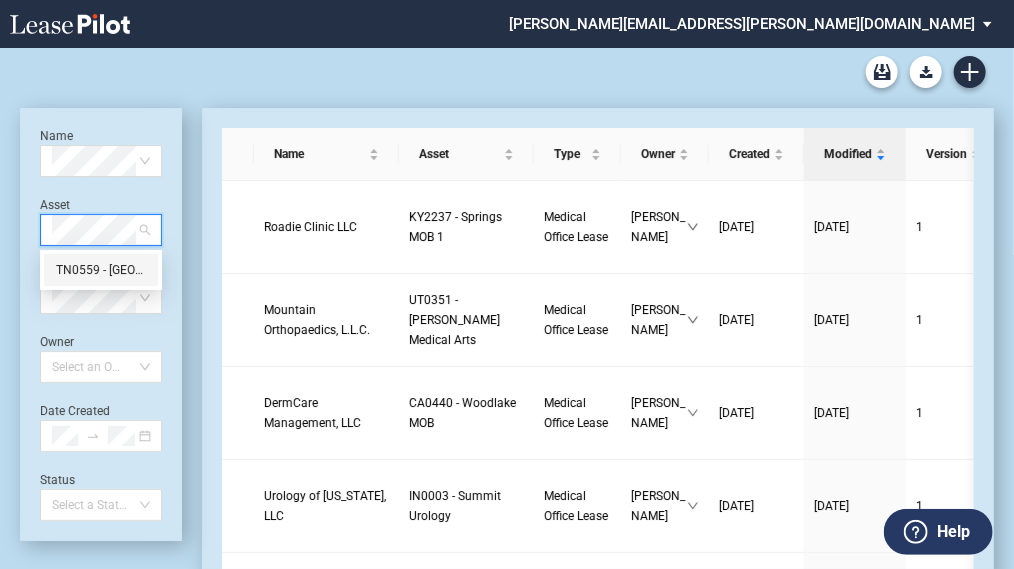 click on "TN0559 - Summit Medical Center MOB III" at bounding box center [101, 270] 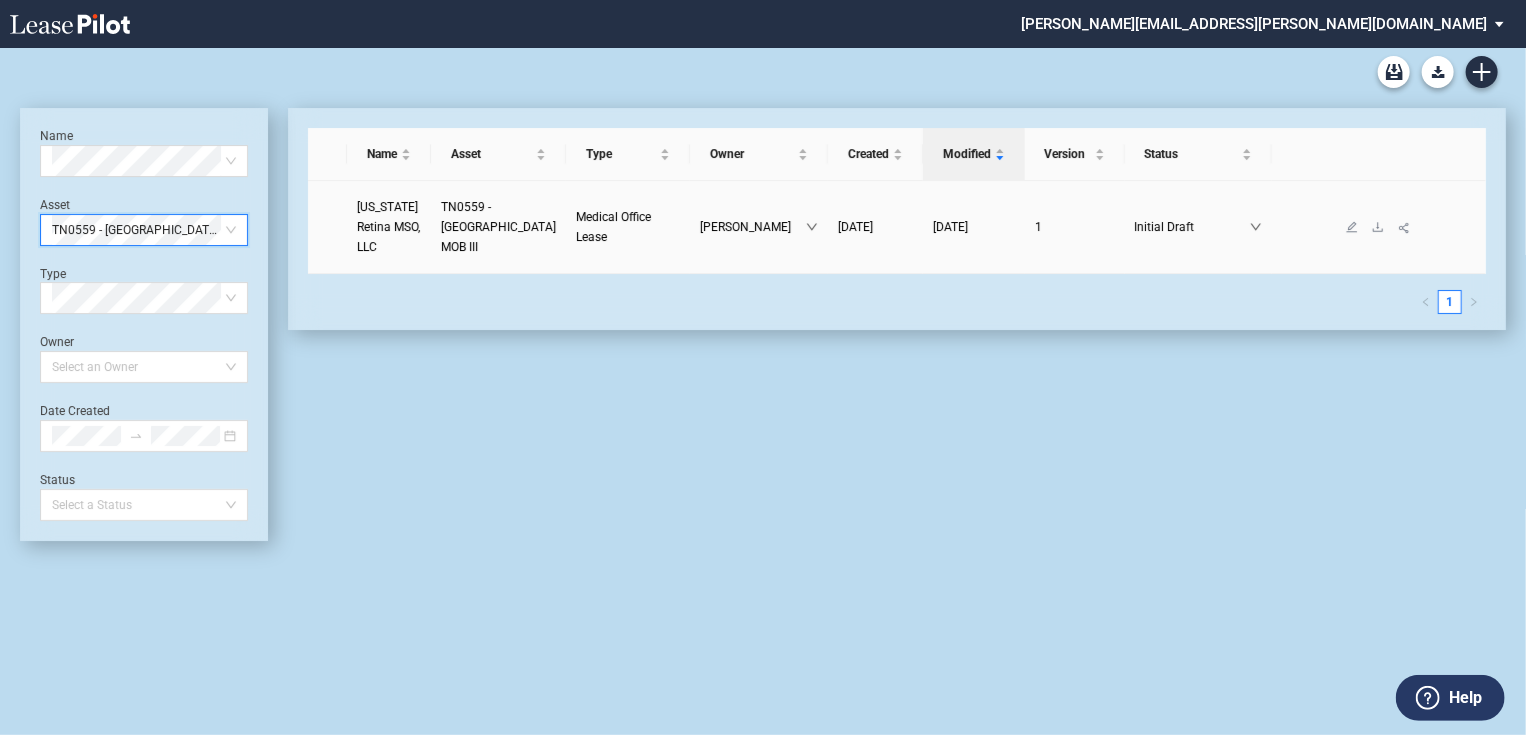 click on "Tennessee Retina MSO, LLC" at bounding box center [388, 227] 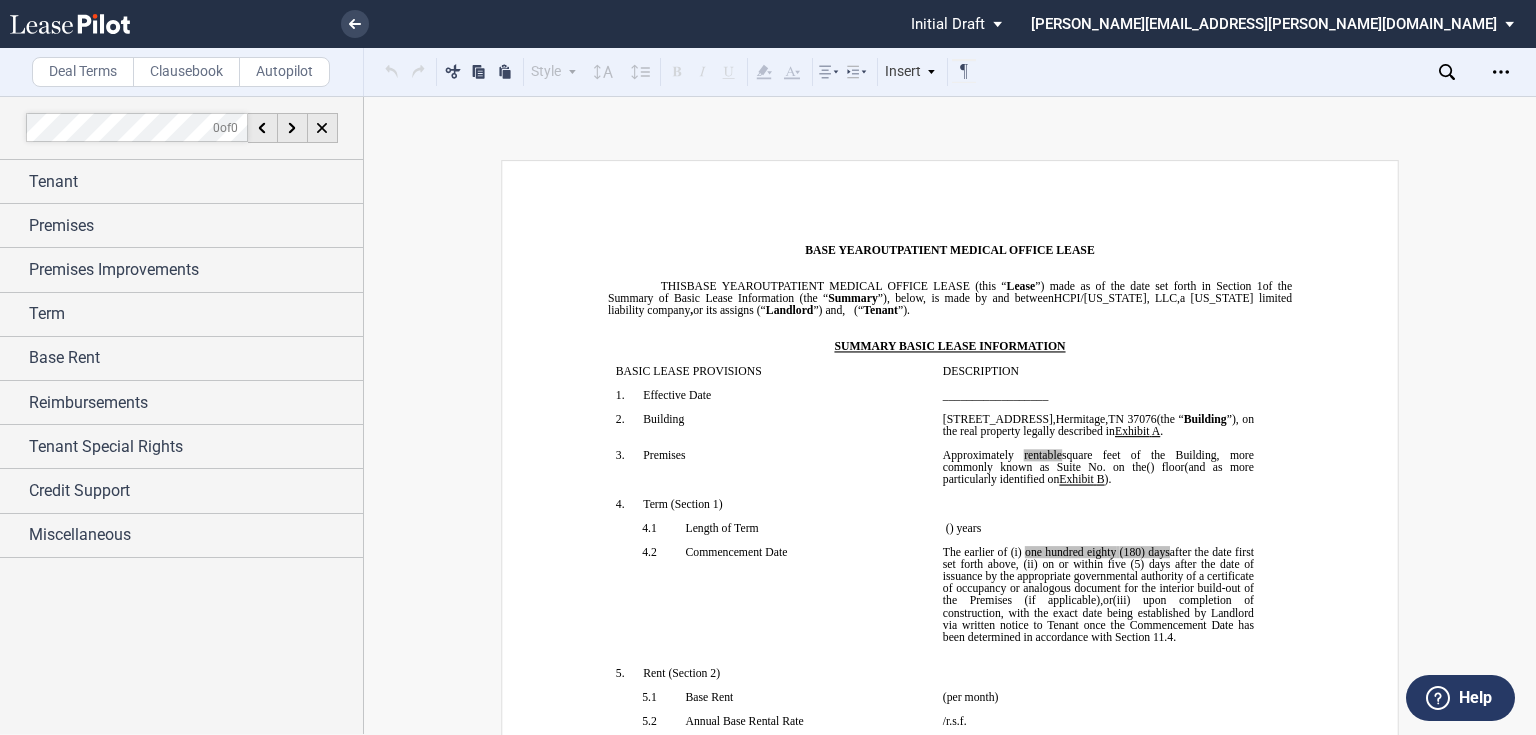 scroll, scrollTop: 0, scrollLeft: 0, axis: both 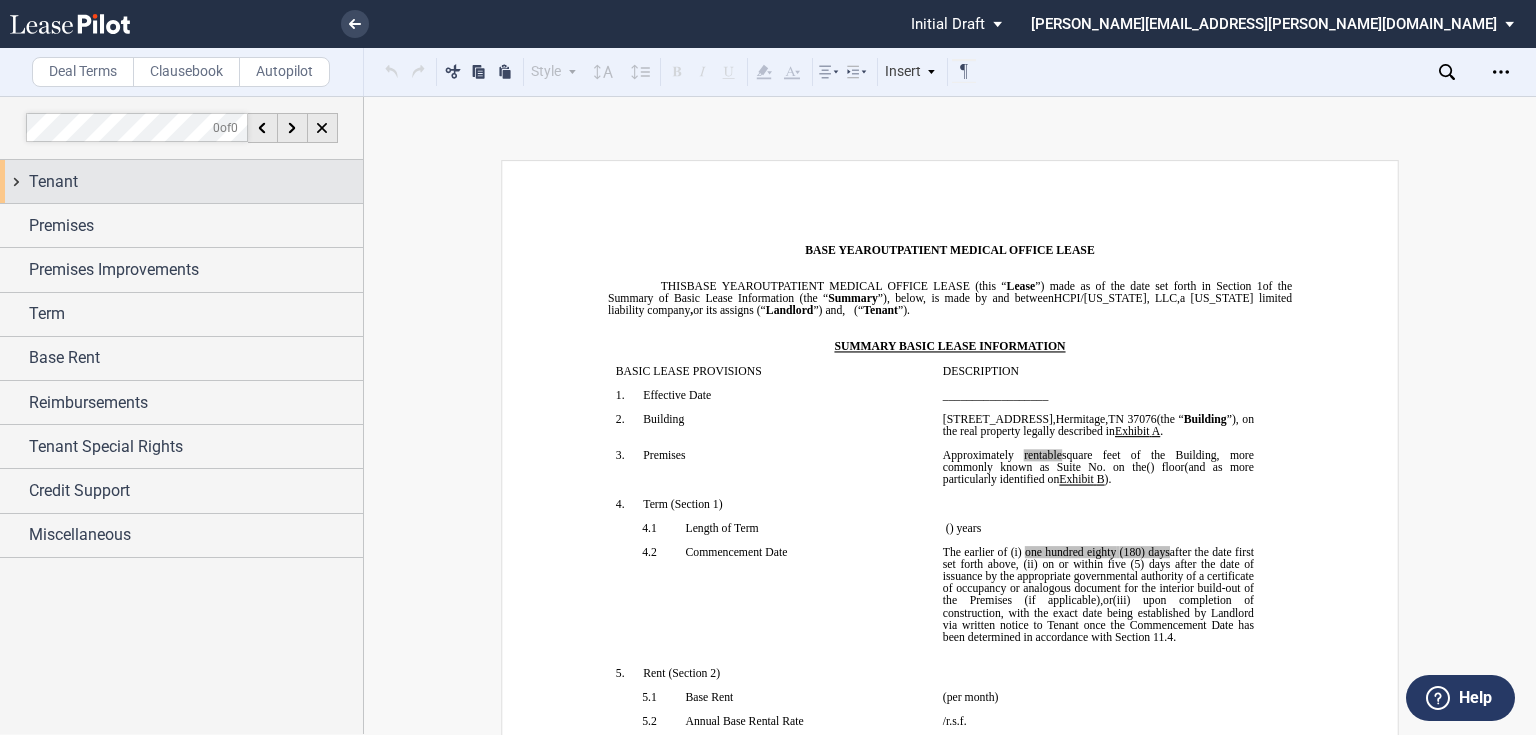 click on "Tenant" at bounding box center (181, 181) 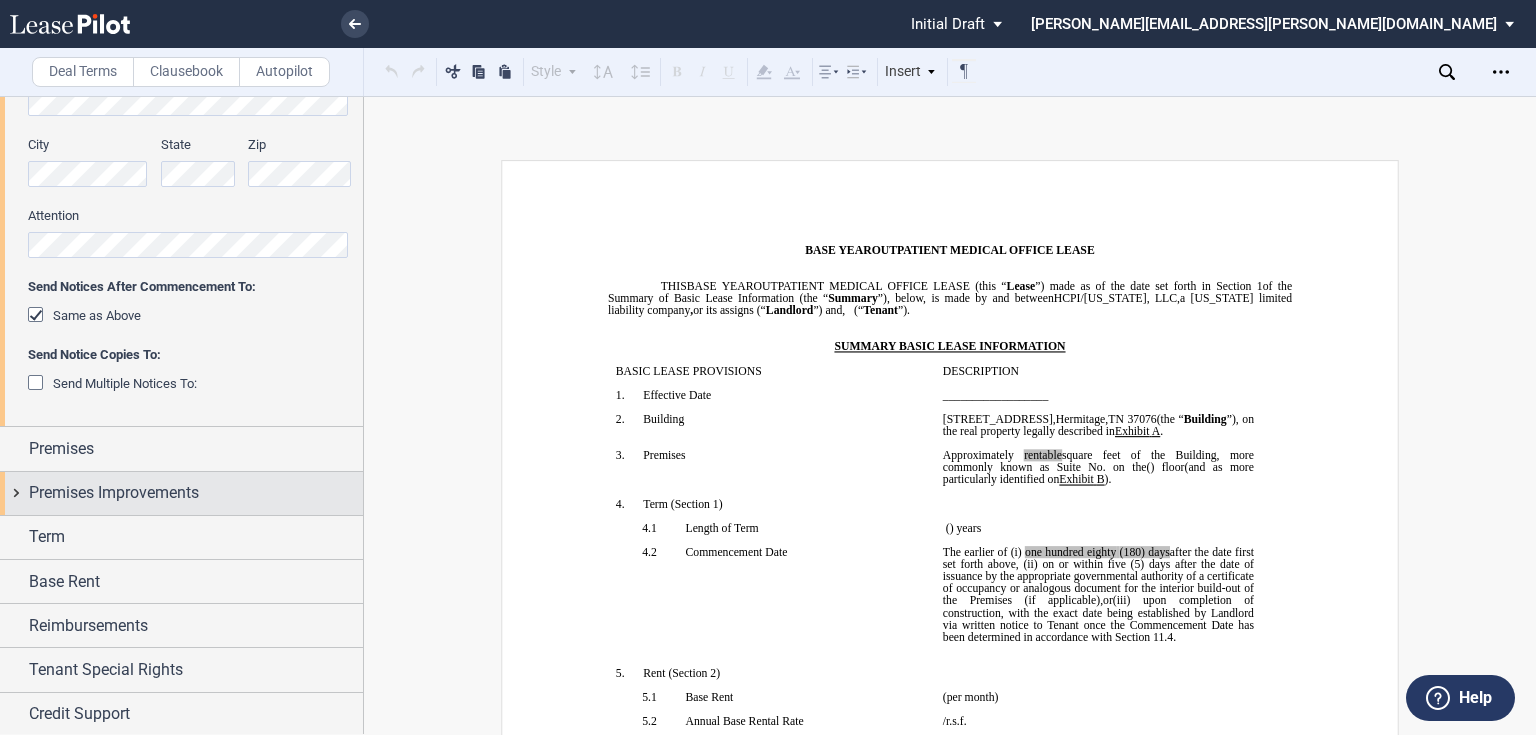 scroll, scrollTop: 480, scrollLeft: 0, axis: vertical 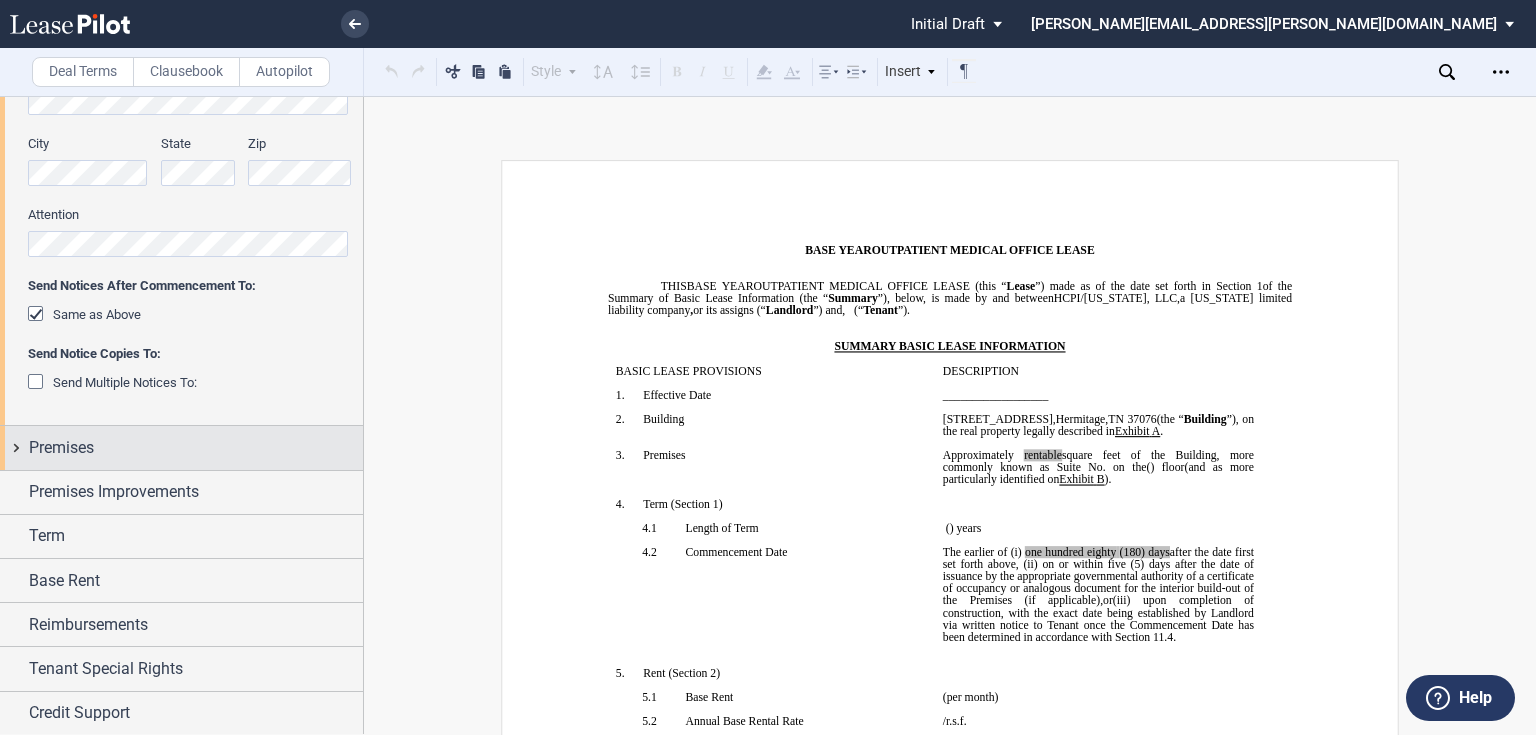 click on "Premises" at bounding box center (181, 447) 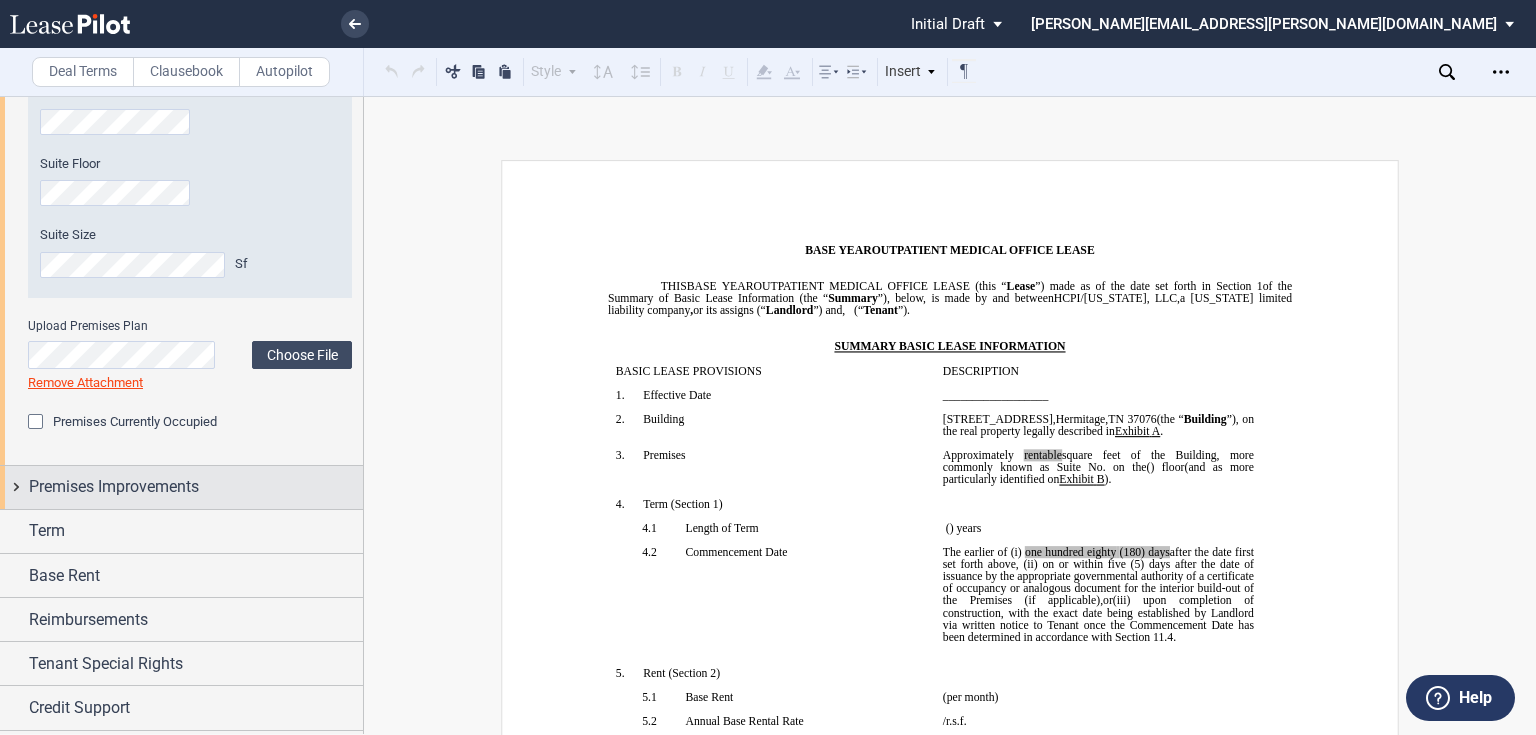 scroll, scrollTop: 999, scrollLeft: 0, axis: vertical 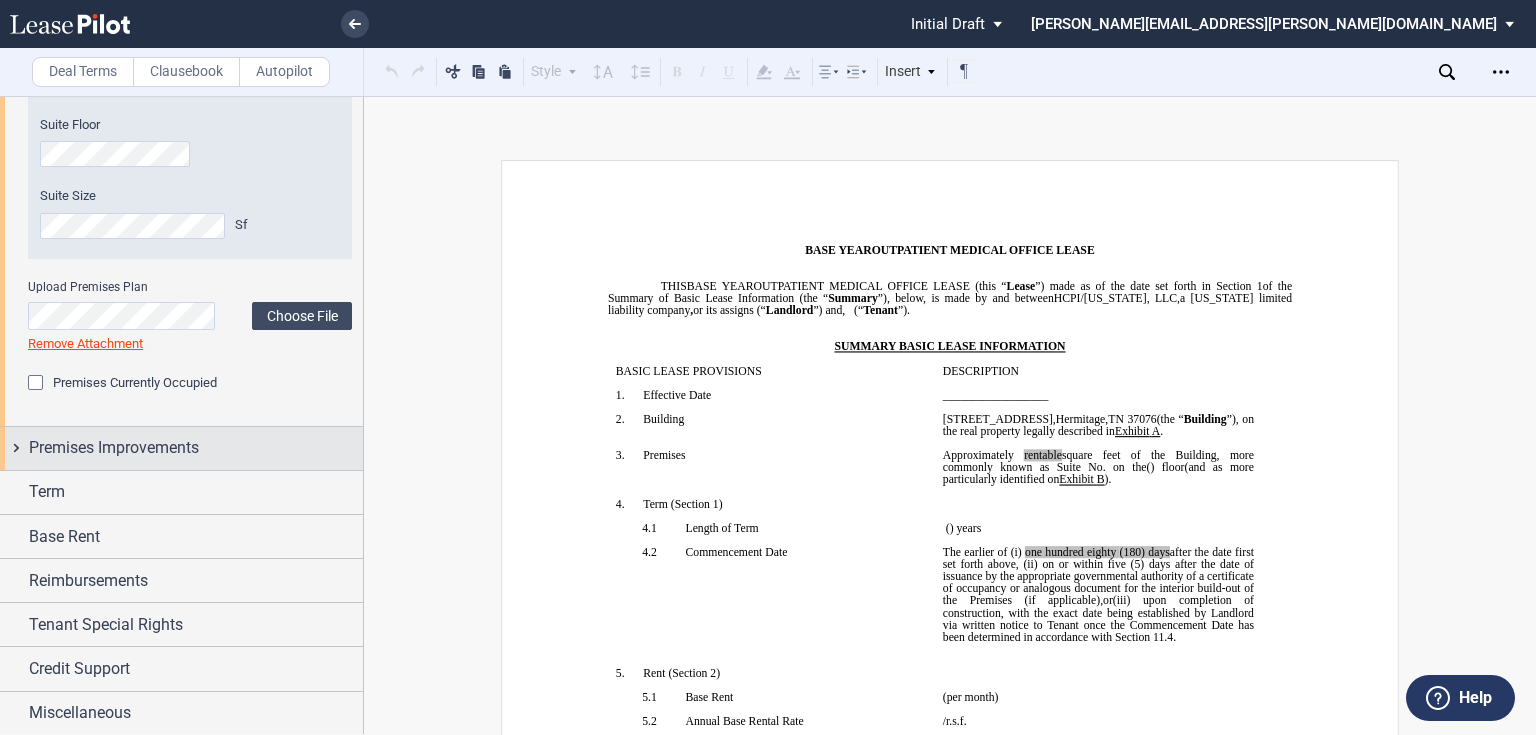 click on "Premises Improvements" at bounding box center (181, 448) 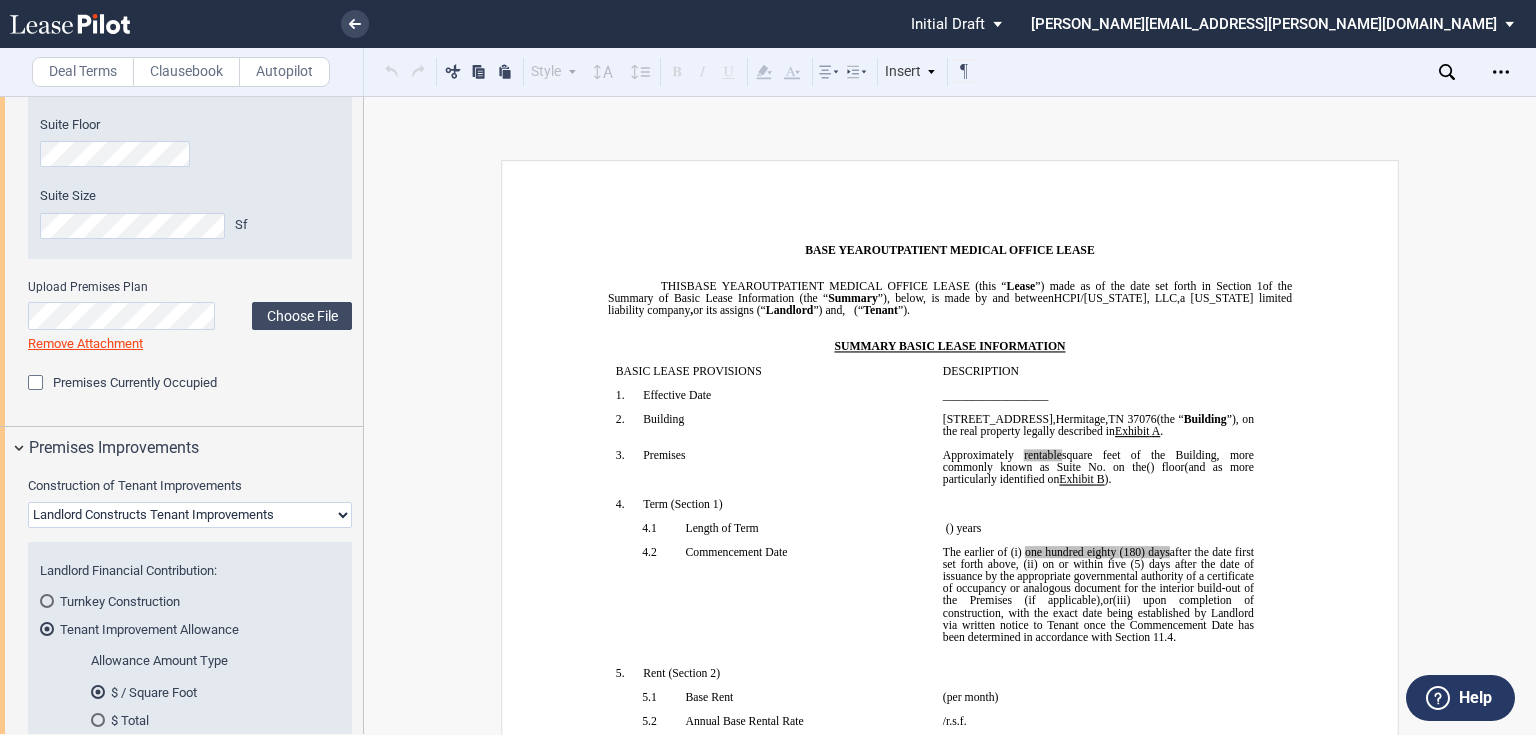 scroll, scrollTop: 1239, scrollLeft: 0, axis: vertical 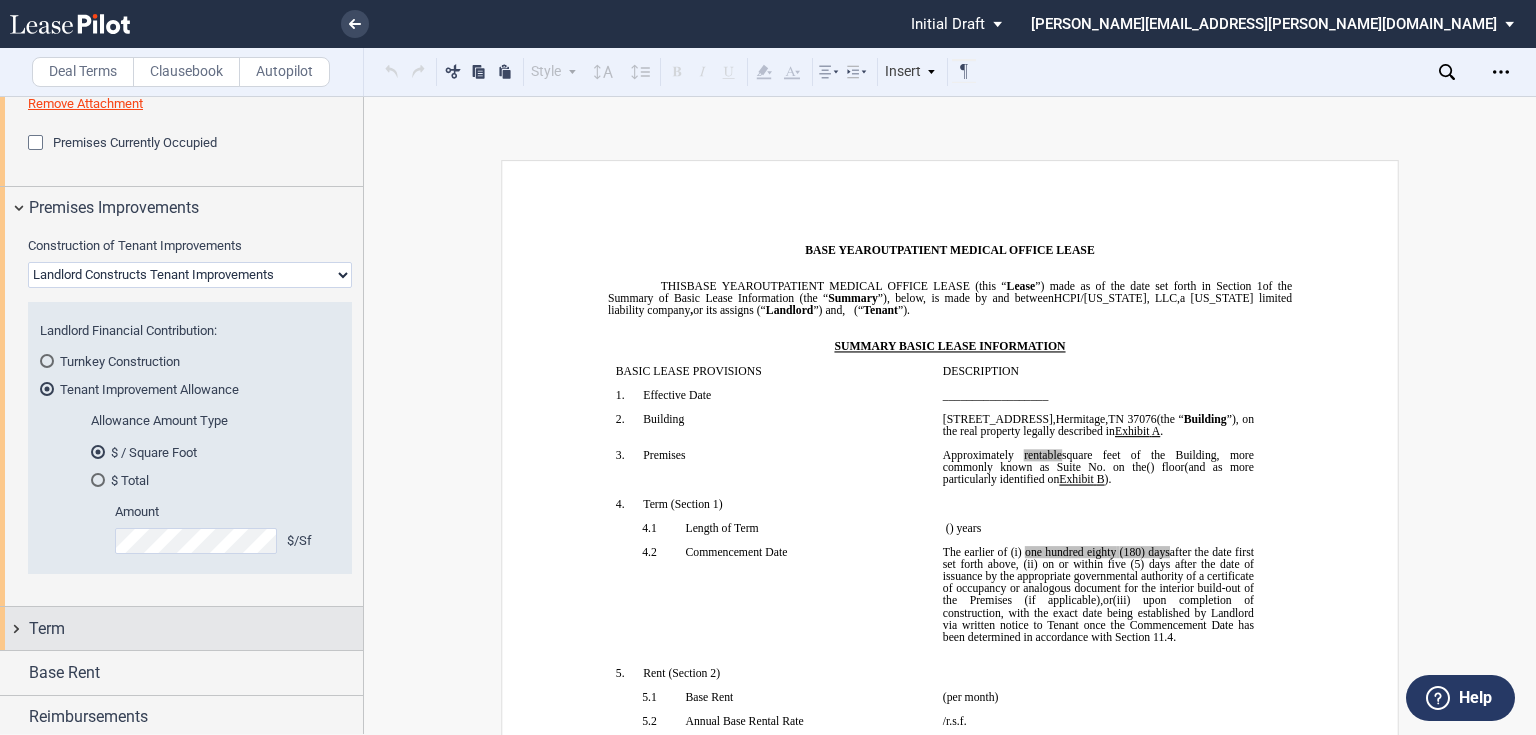 drag, startPoint x: 5, startPoint y: 635, endPoint x: 17, endPoint y: 634, distance: 12.0415945 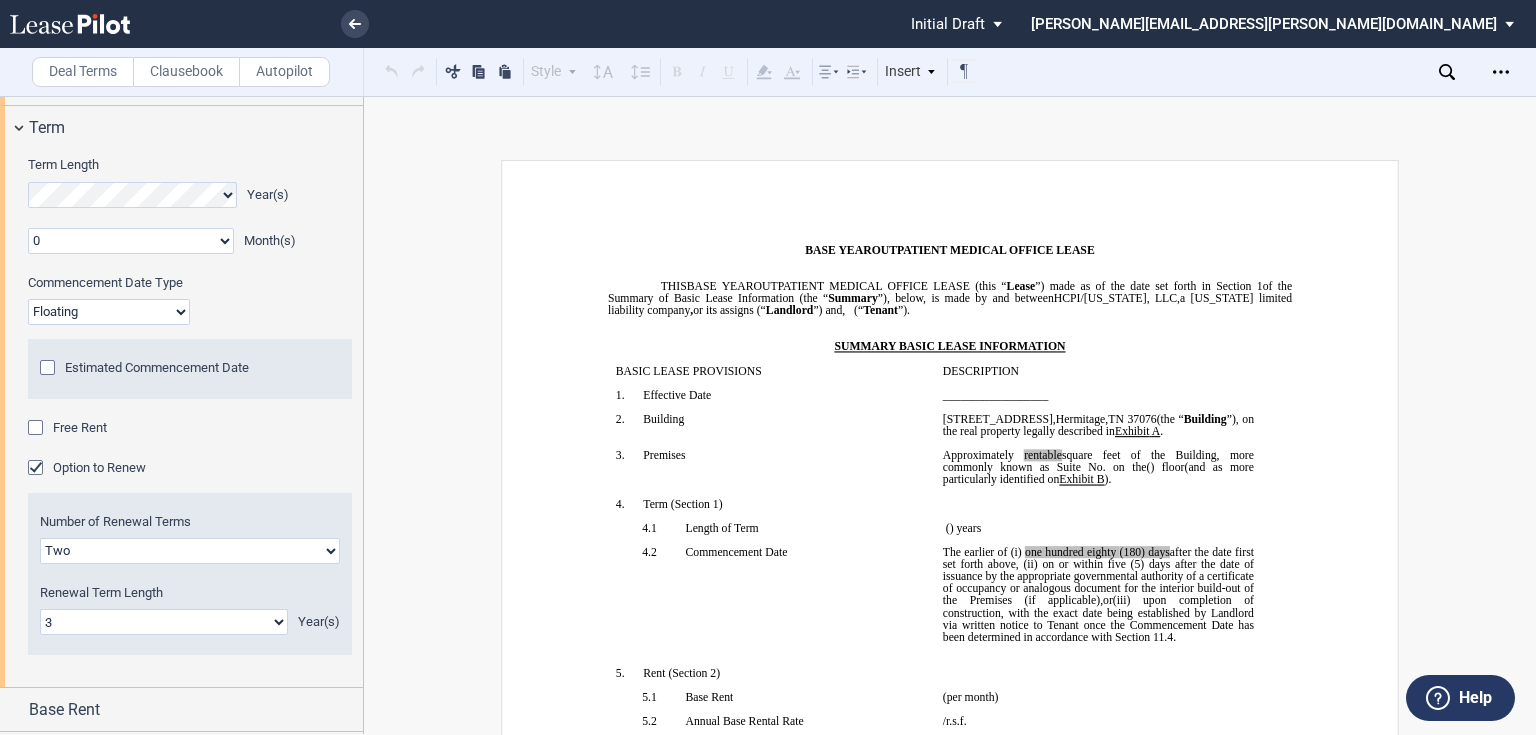 scroll, scrollTop: 1879, scrollLeft: 0, axis: vertical 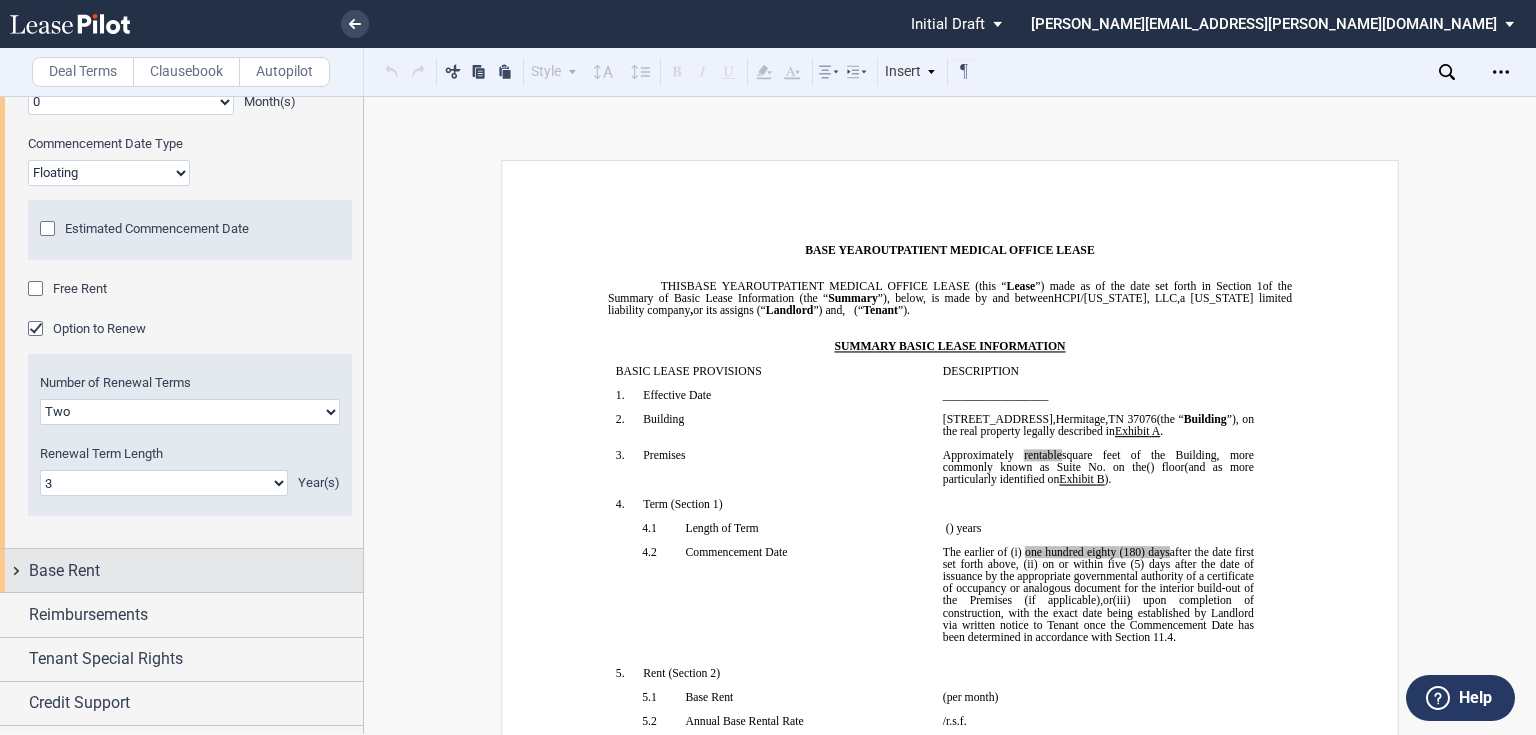click on "Base Rent" at bounding box center [181, 570] 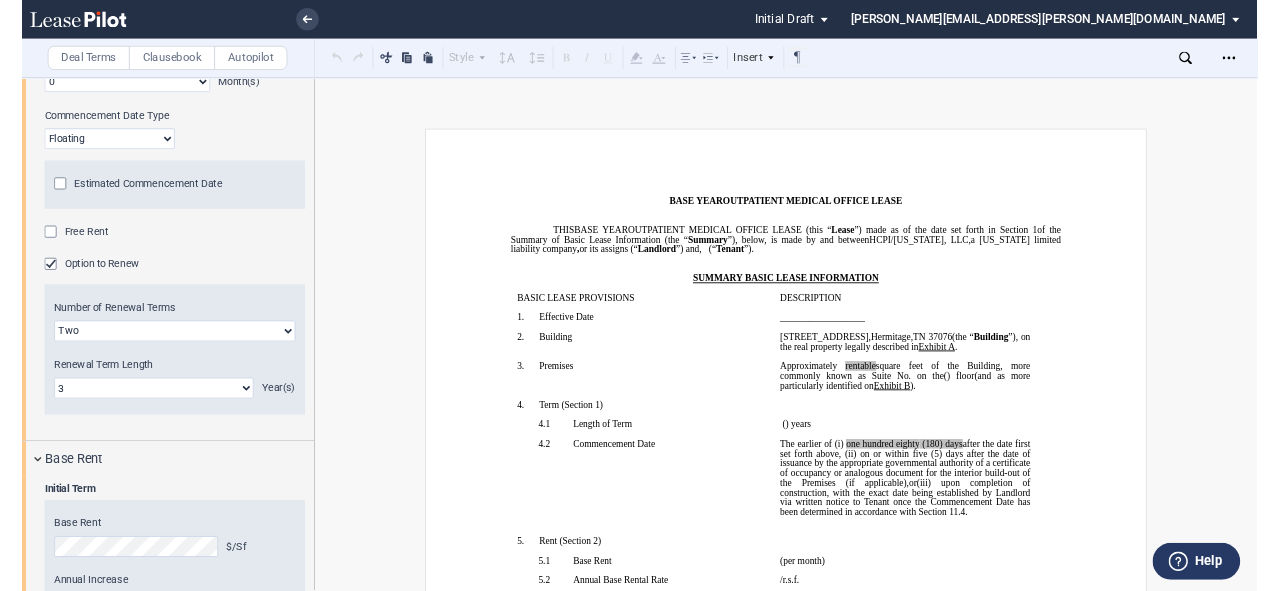 scroll, scrollTop: 2039, scrollLeft: 0, axis: vertical 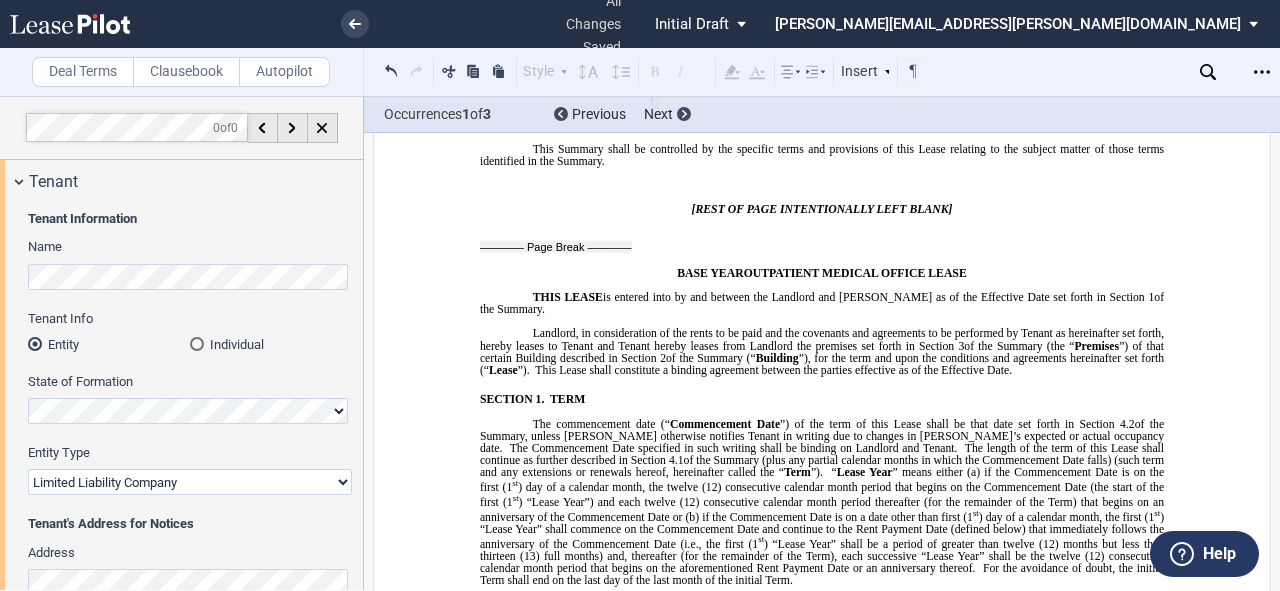 click on ".bocls-1{fill:#26354a;fill-rule:evenodd}
Loading...
×
all changes saved
Pending...
Pending...
Initial Draft
Initial Draft
In Negotiation
Final Draft
carol.barwick@kutakrock.com
Change Password
2-Factor Authentication
Sign Out
Deal Terms
Clausebook
Autopilot
Style
Normal
8pt
9pt
10pt
10.5pt
11pt
12pt
14pt
16pt
Normal
1
1.15
1.5
2
3
No Color
Automatic" at bounding box center (640, 295) 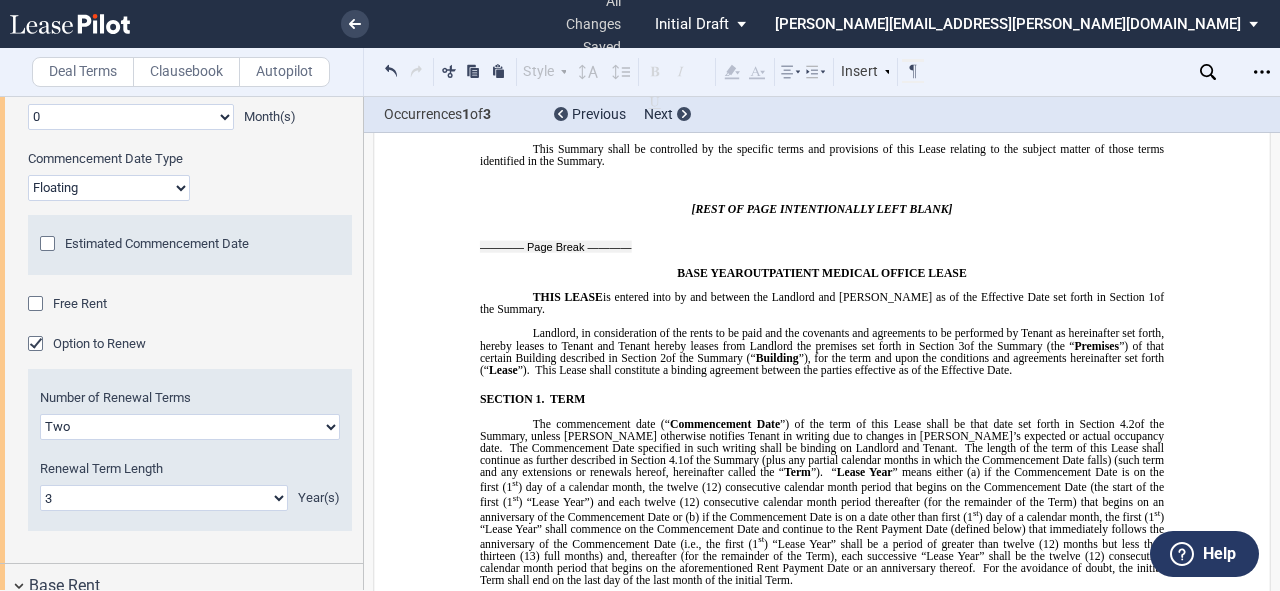 scroll, scrollTop: 1760, scrollLeft: 0, axis: vertical 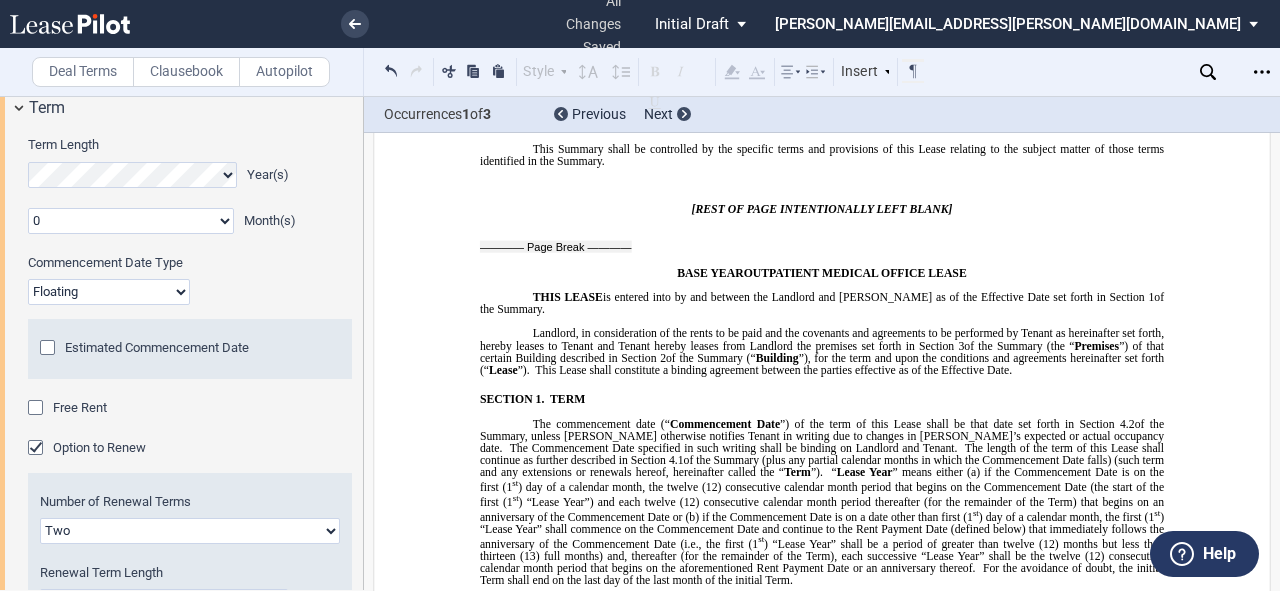 click 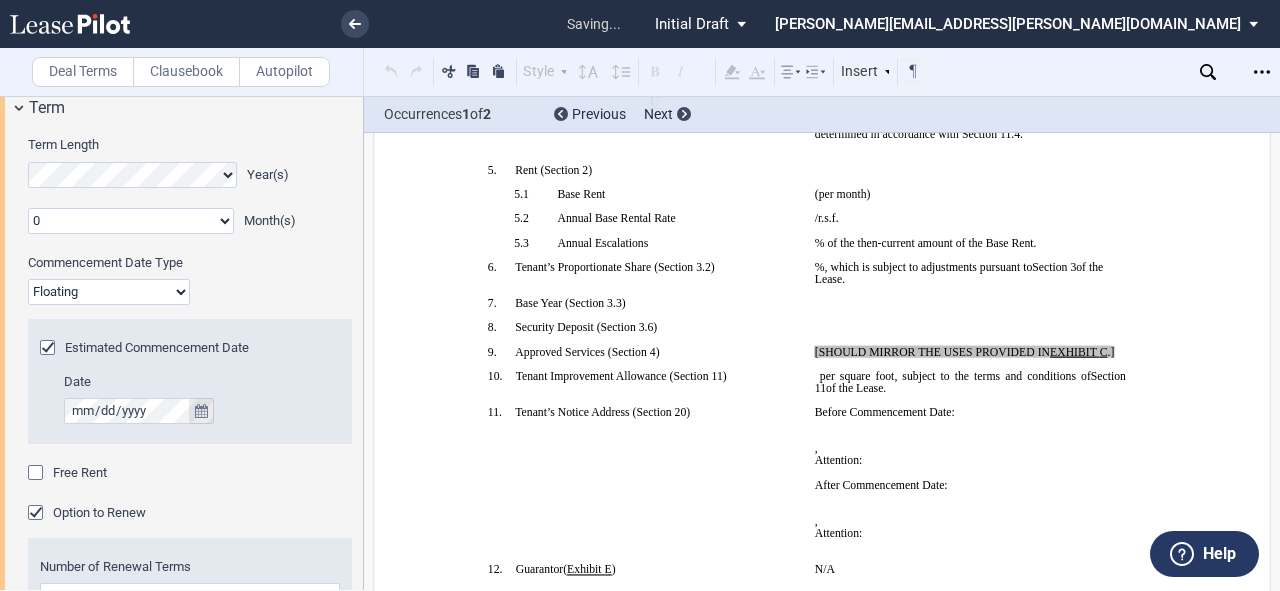 scroll, scrollTop: 394, scrollLeft: 0, axis: vertical 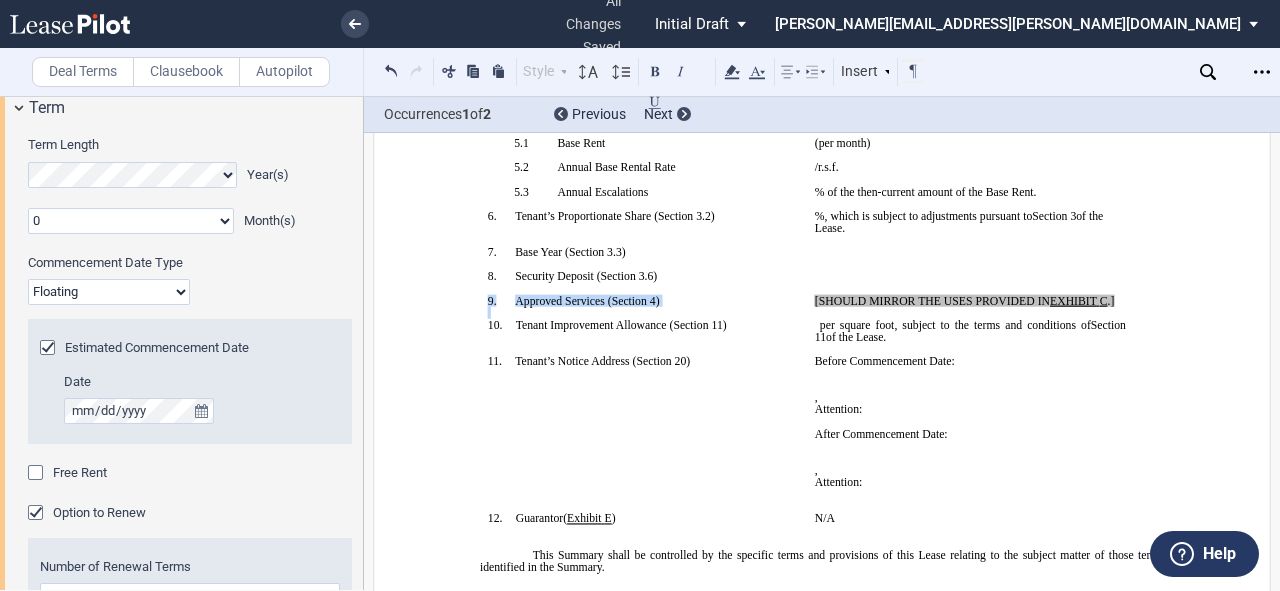 drag, startPoint x: 807, startPoint y: 416, endPoint x: 1136, endPoint y: 420, distance: 329.02432 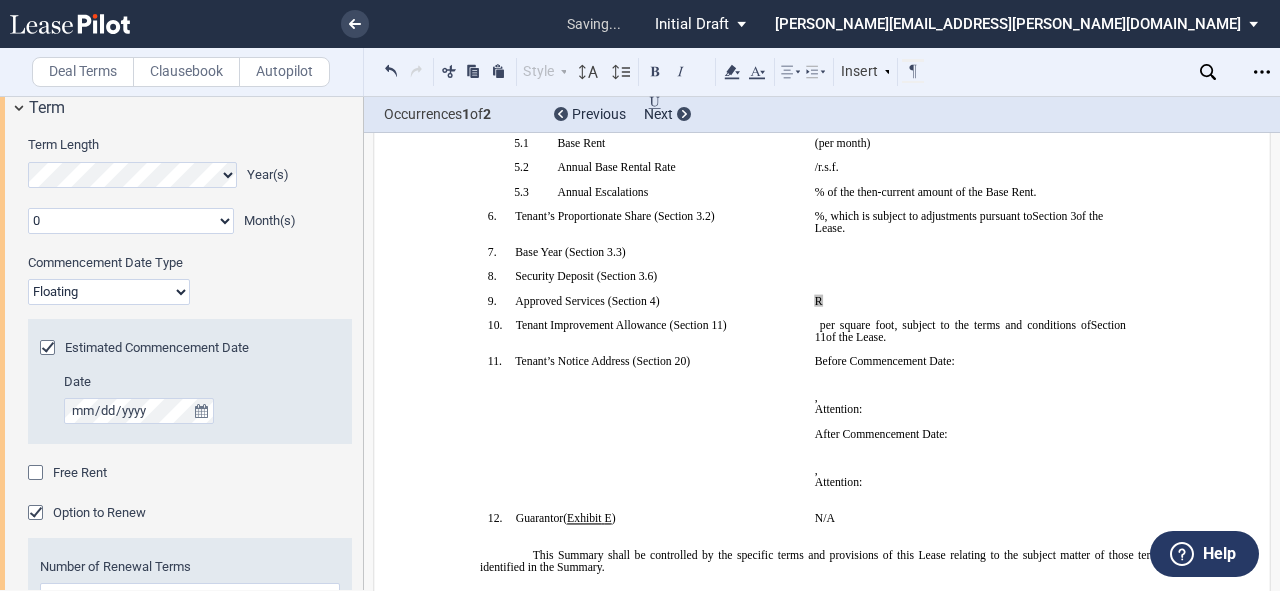 type 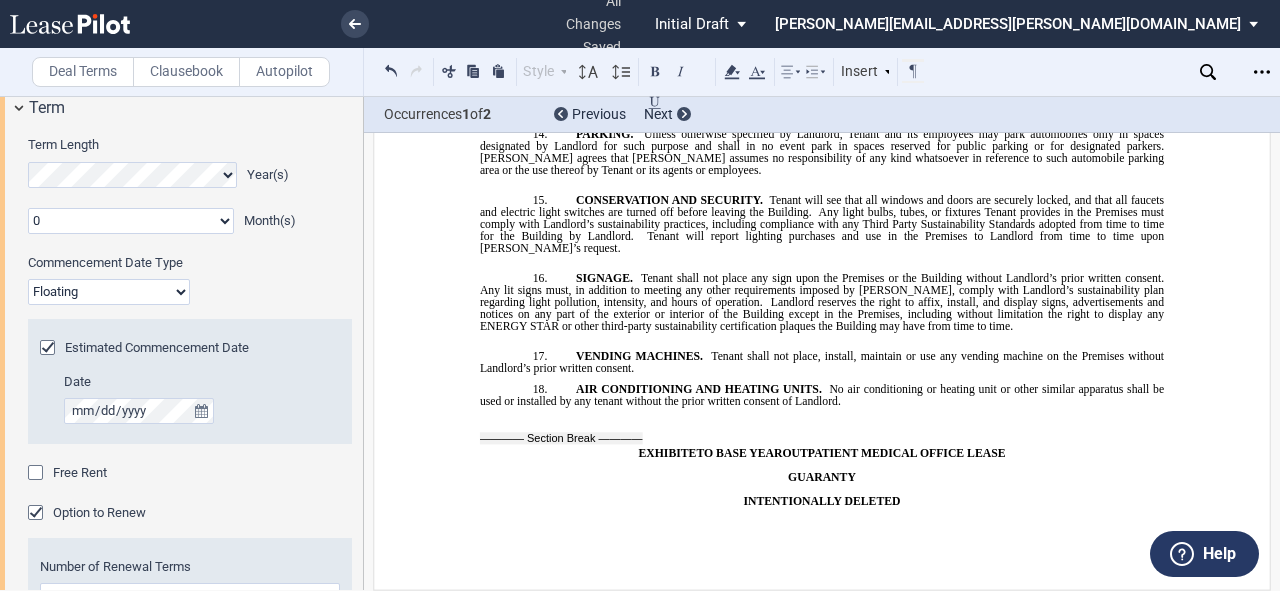 scroll, scrollTop: 20794, scrollLeft: 0, axis: vertical 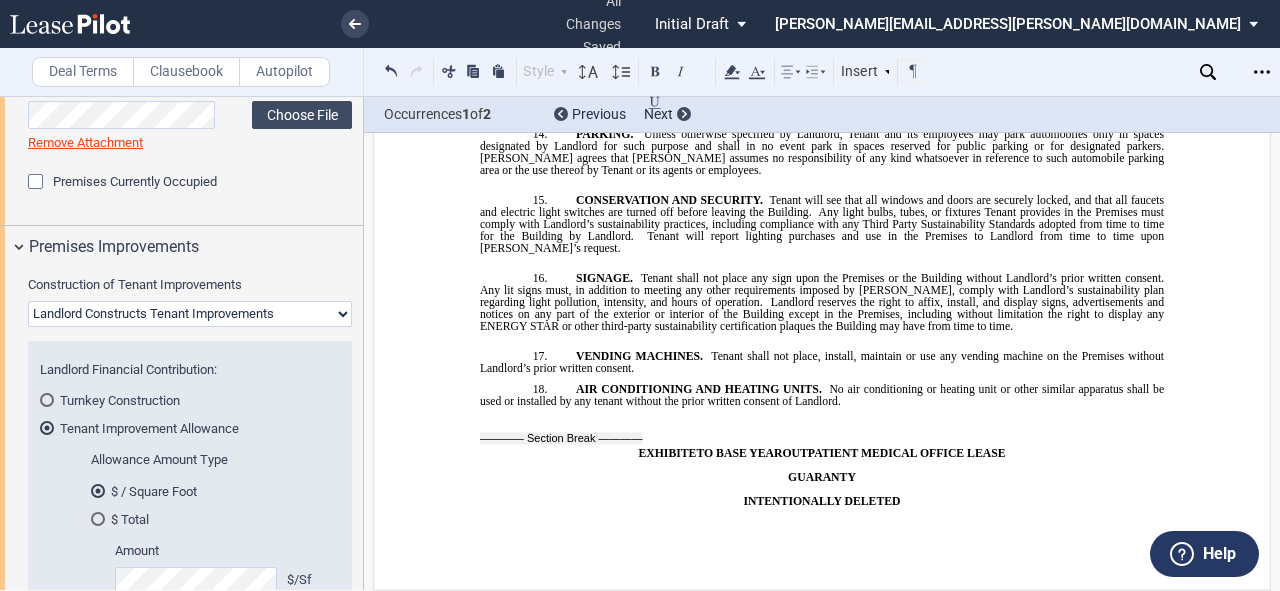 drag, startPoint x: 1106, startPoint y: 392, endPoint x: 1120, endPoint y: 395, distance: 14.3178215 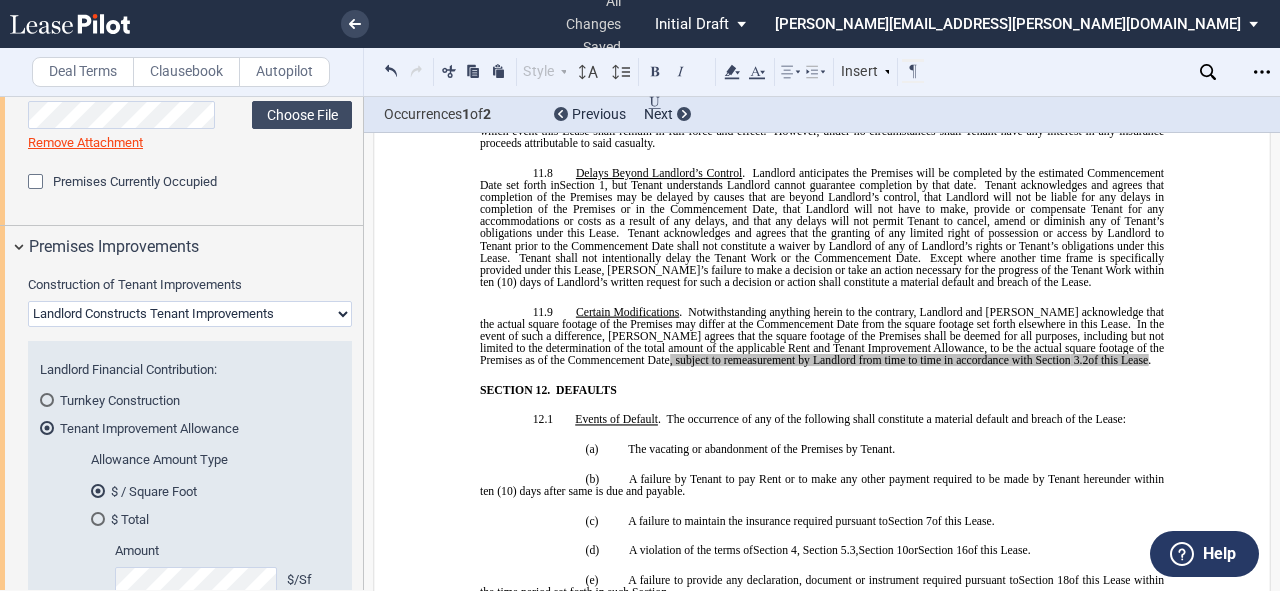 scroll, scrollTop: 10569, scrollLeft: 0, axis: vertical 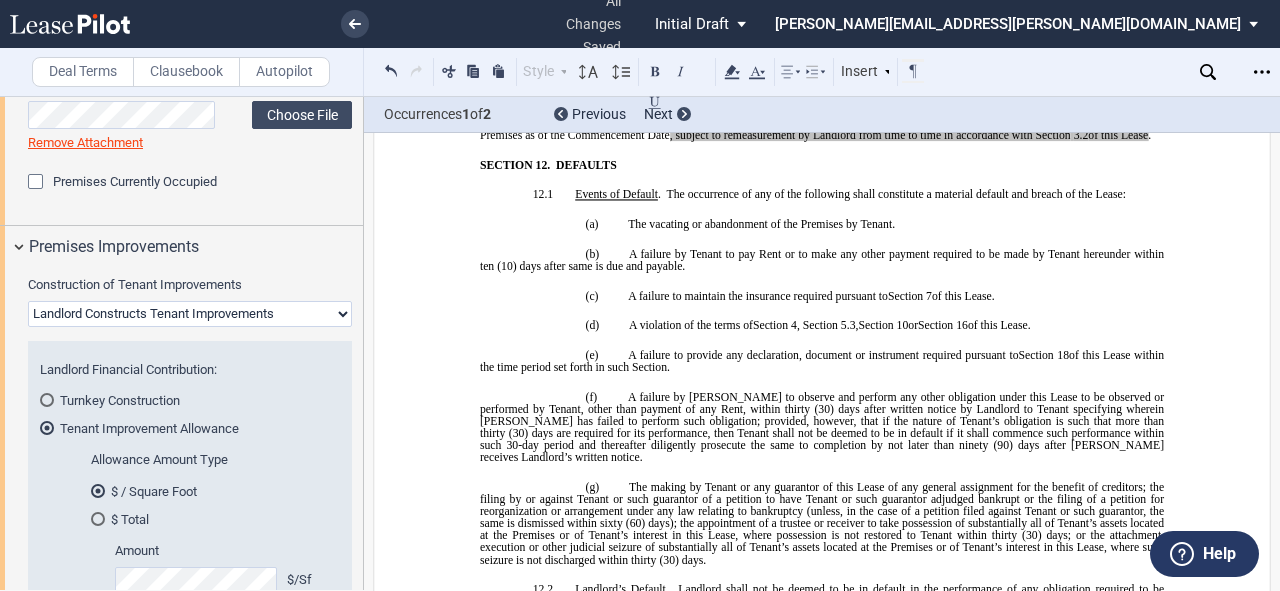 drag, startPoint x: 641, startPoint y: 359, endPoint x: 740, endPoint y: 357, distance: 99.0202 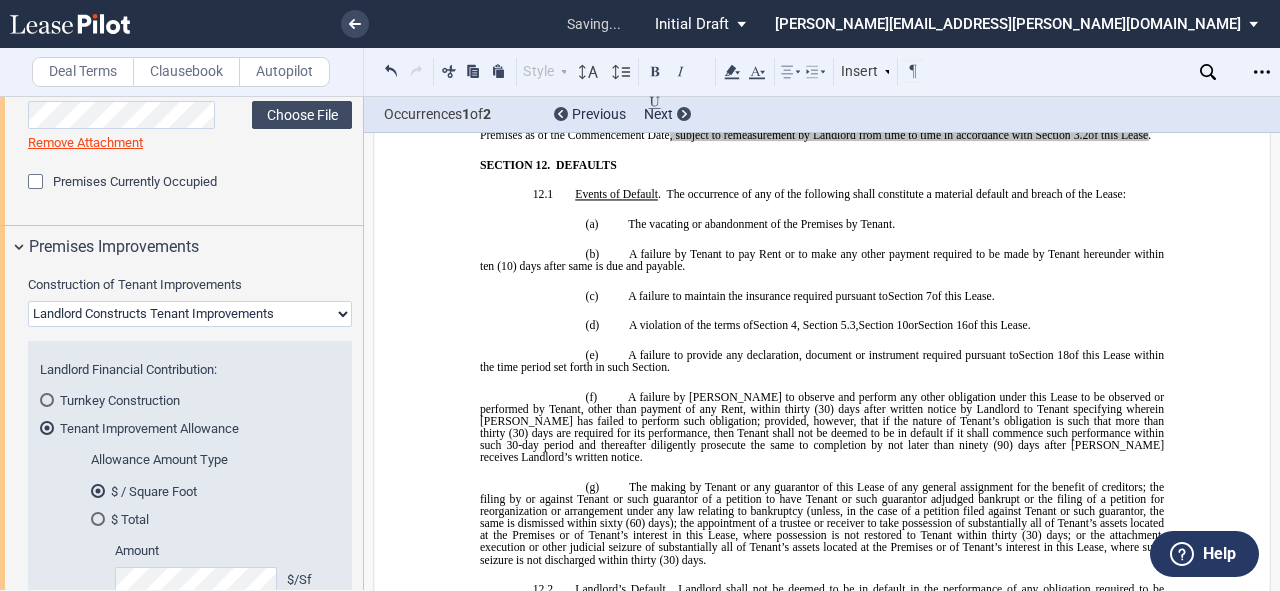 type 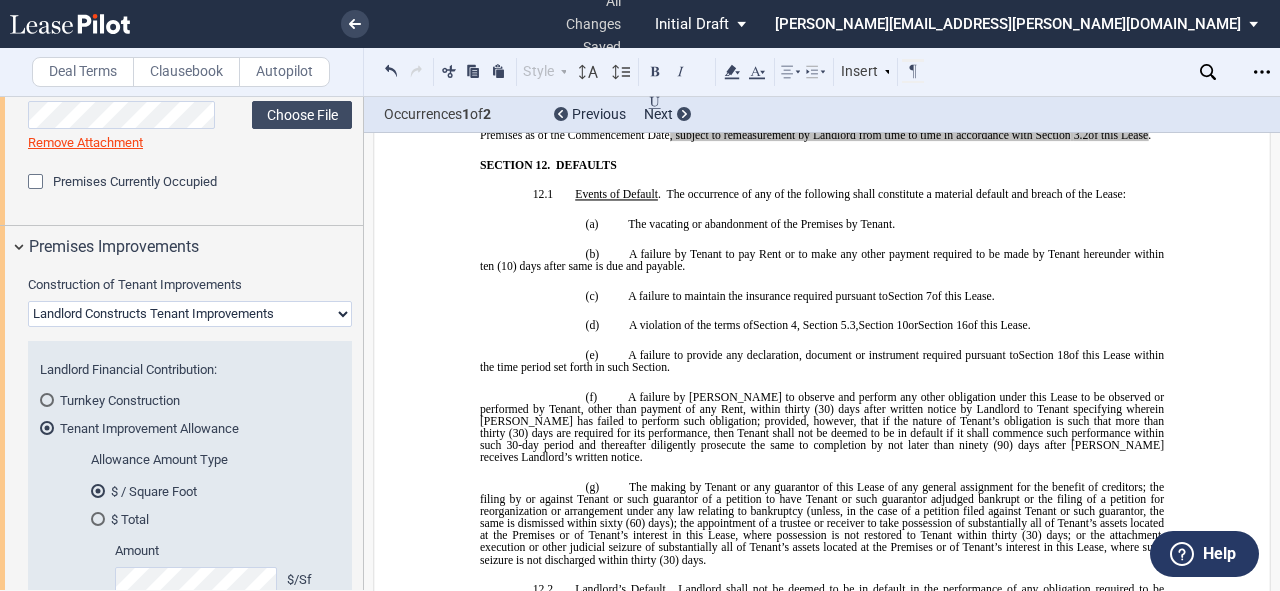 click on "A portion of the Tenant Improvement Allowance may be used for design fees and/or construction management fees at Landlord’s discretion." 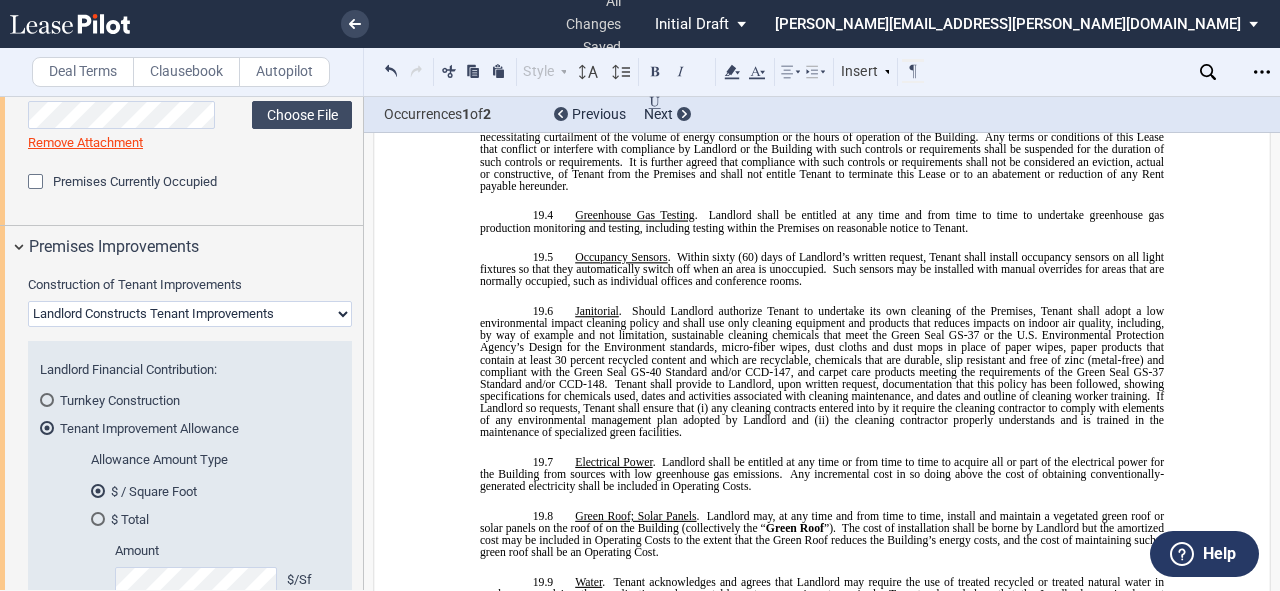 scroll, scrollTop: 13369, scrollLeft: 0, axis: vertical 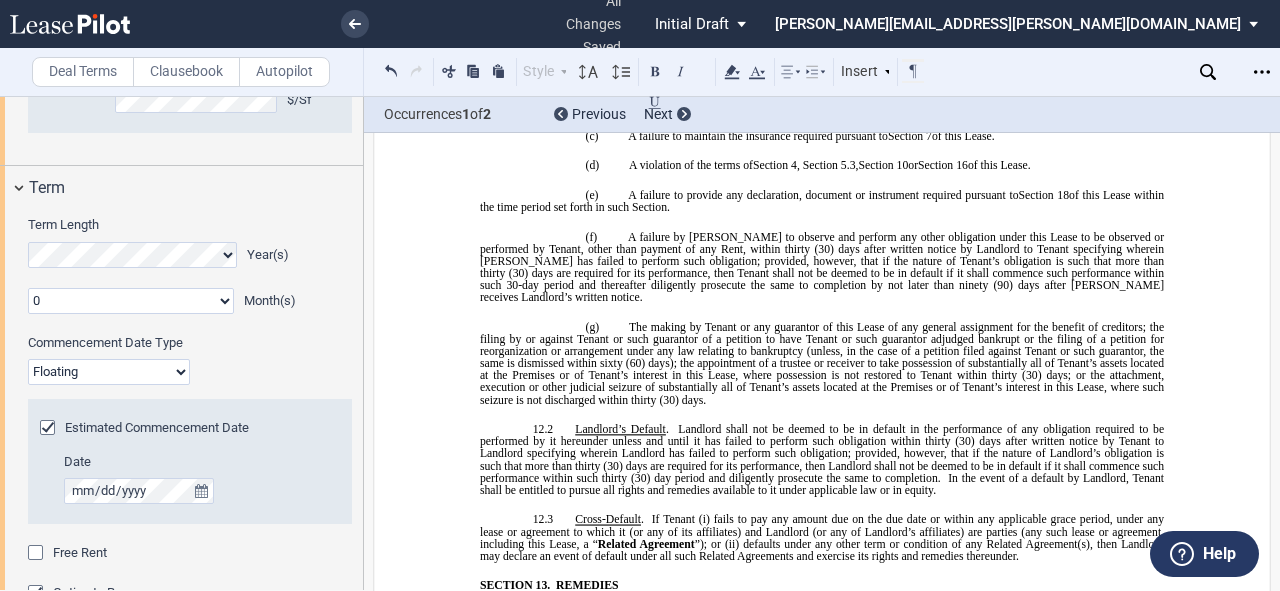 click on "Tenant shall cooperate with Landlord in developing architectural and other drawings and plans for Tenant Work prior to construction, but all Tenant Work shall be designed, performed and/or constructed by architects, engineers, contractors and/or other appropriate persons or entities chosen, hired, engaged or employed by Landlord." 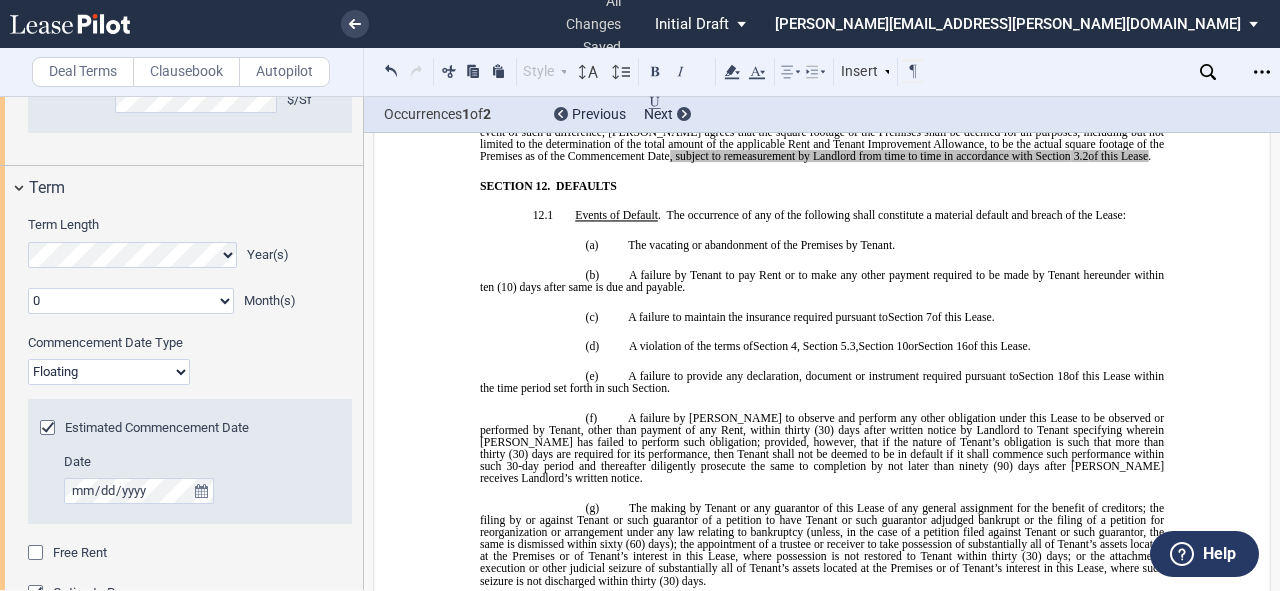 scroll, scrollTop: 10409, scrollLeft: 0, axis: vertical 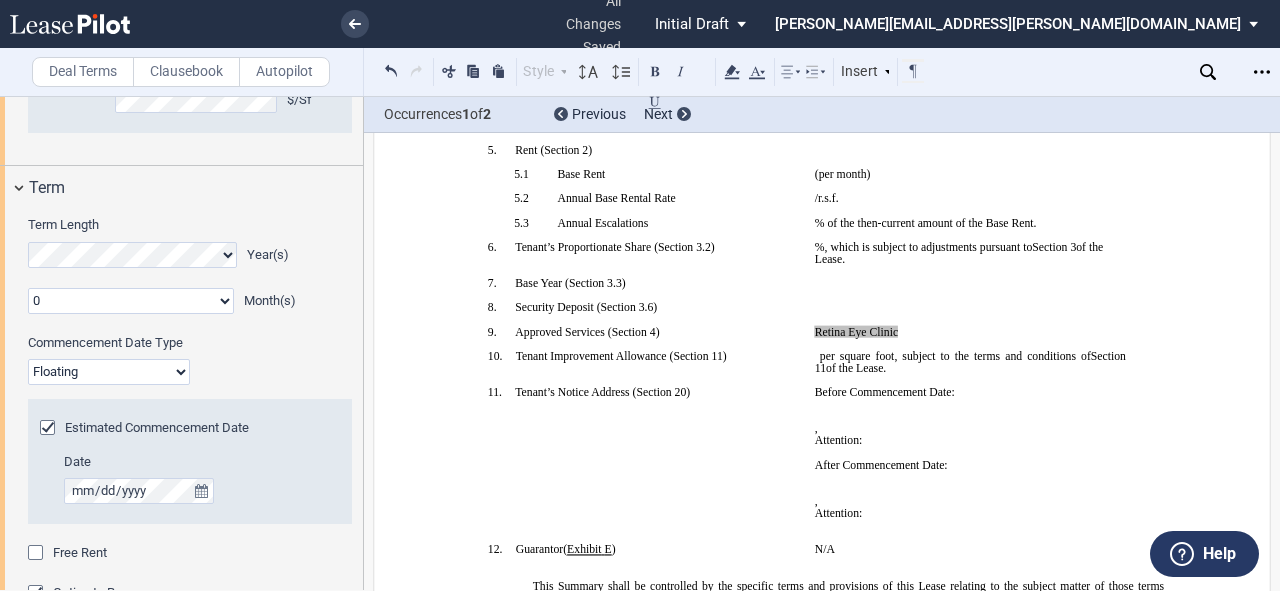 click on "﻿ ﻿ ﻿ ﻿" at bounding box center [970, 307] 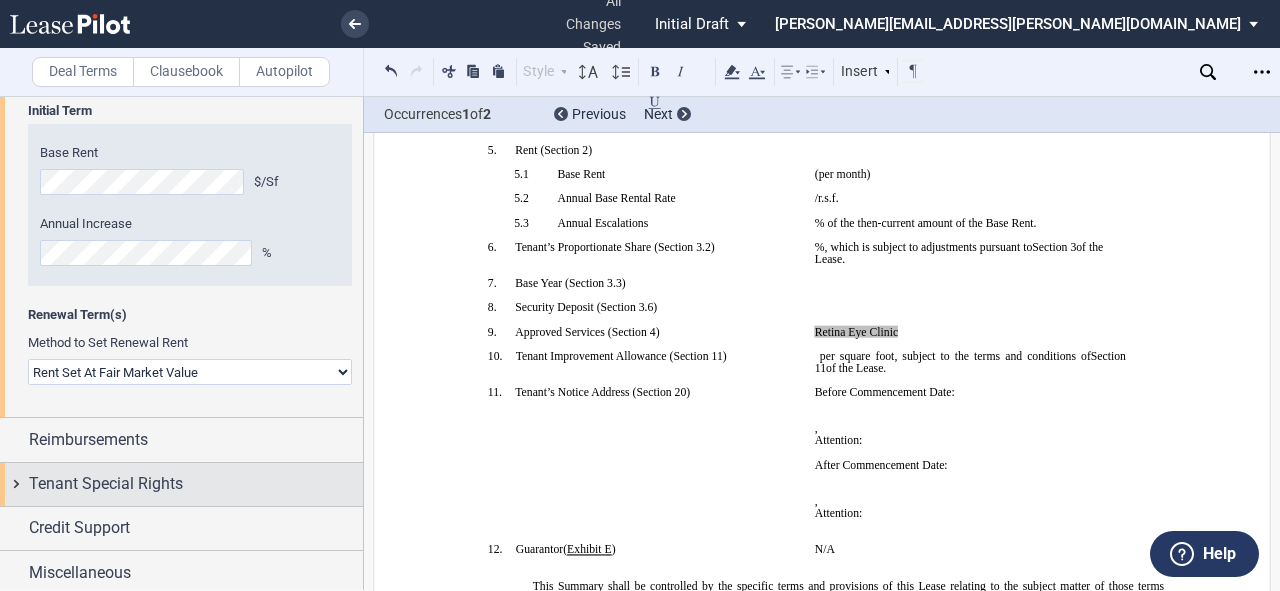 scroll, scrollTop: 2445, scrollLeft: 0, axis: vertical 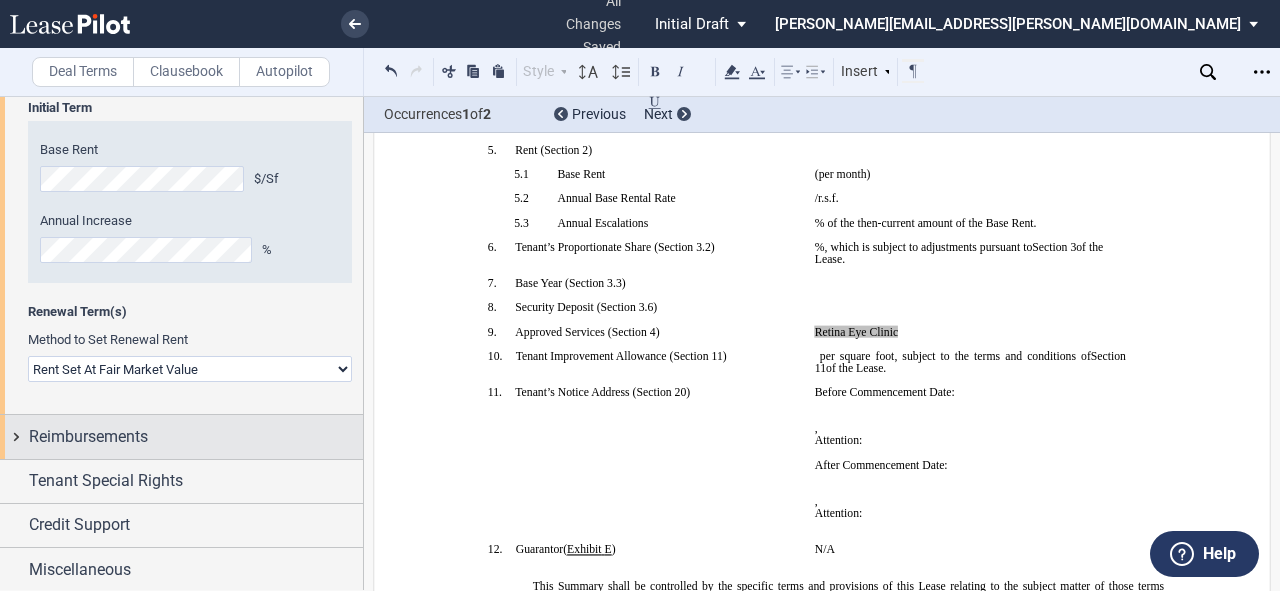 click on "Reimbursements" at bounding box center (181, 436) 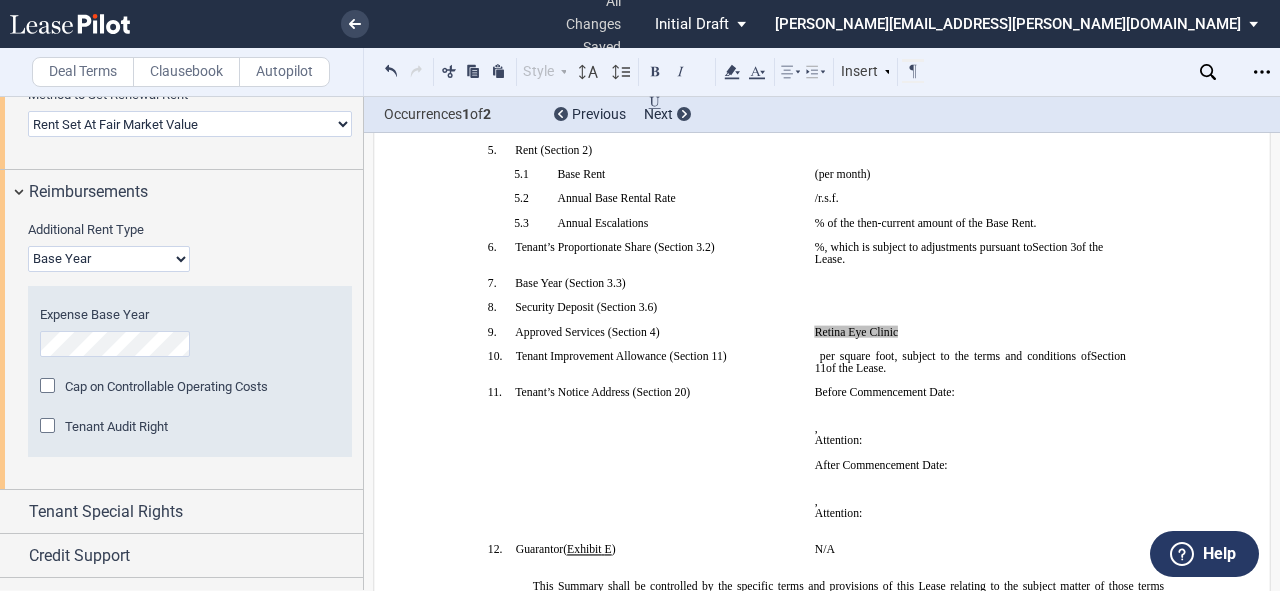 scroll, scrollTop: 2720, scrollLeft: 0, axis: vertical 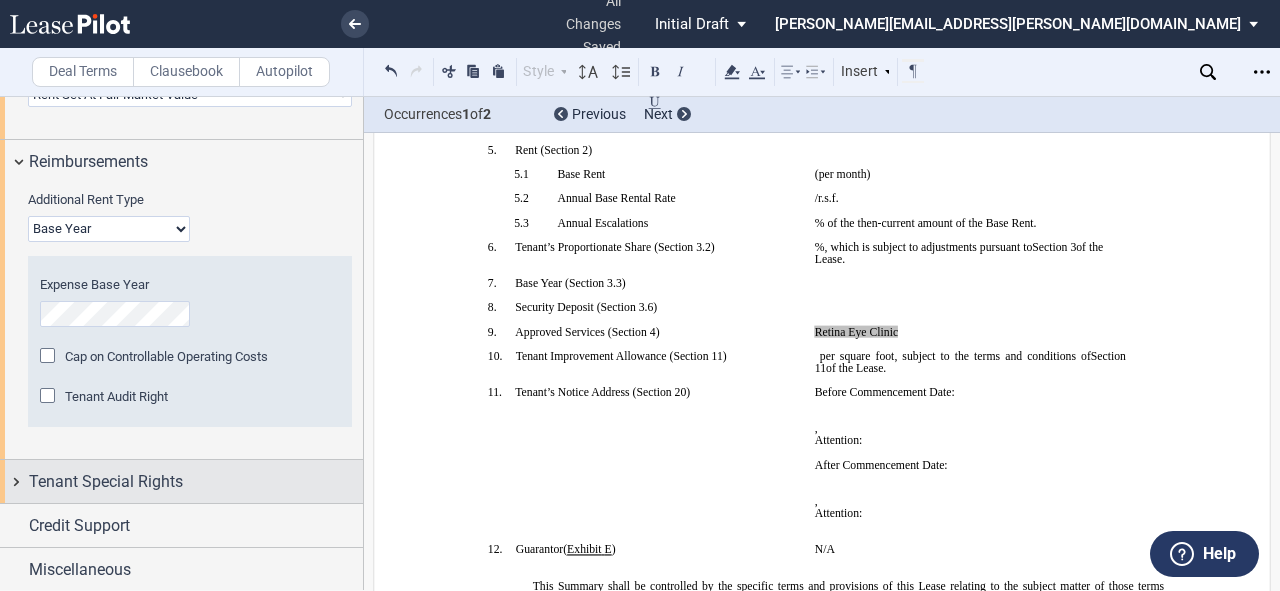 click on "Tenant Special Rights" at bounding box center (181, 481) 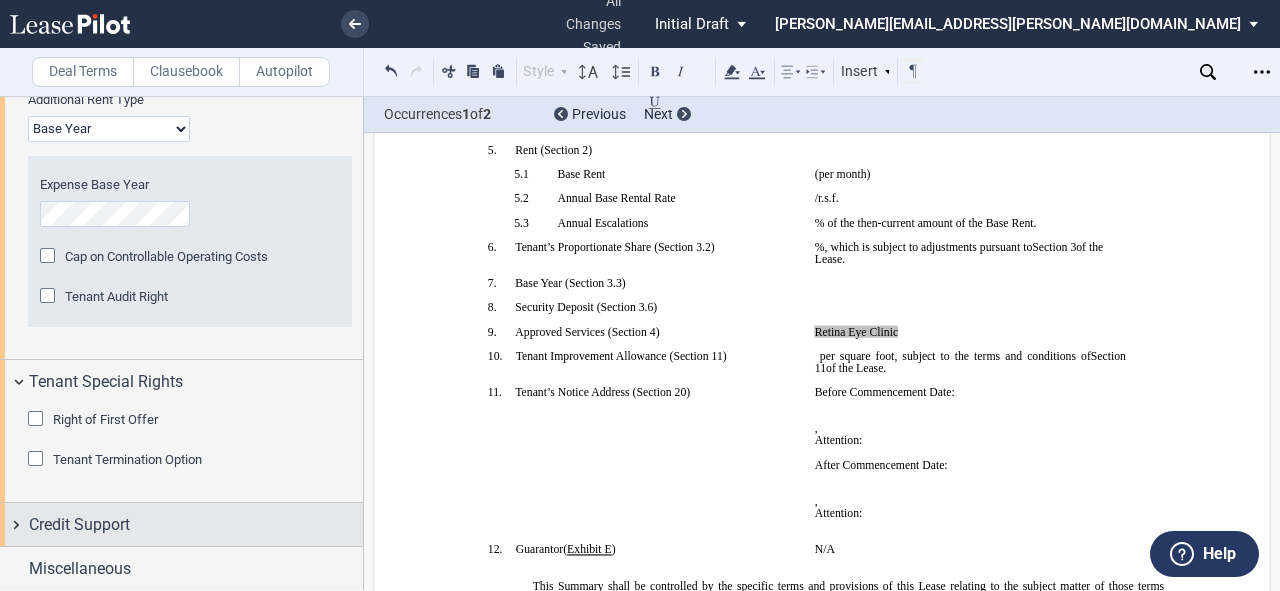 click on "Credit Support" at bounding box center [181, 524] 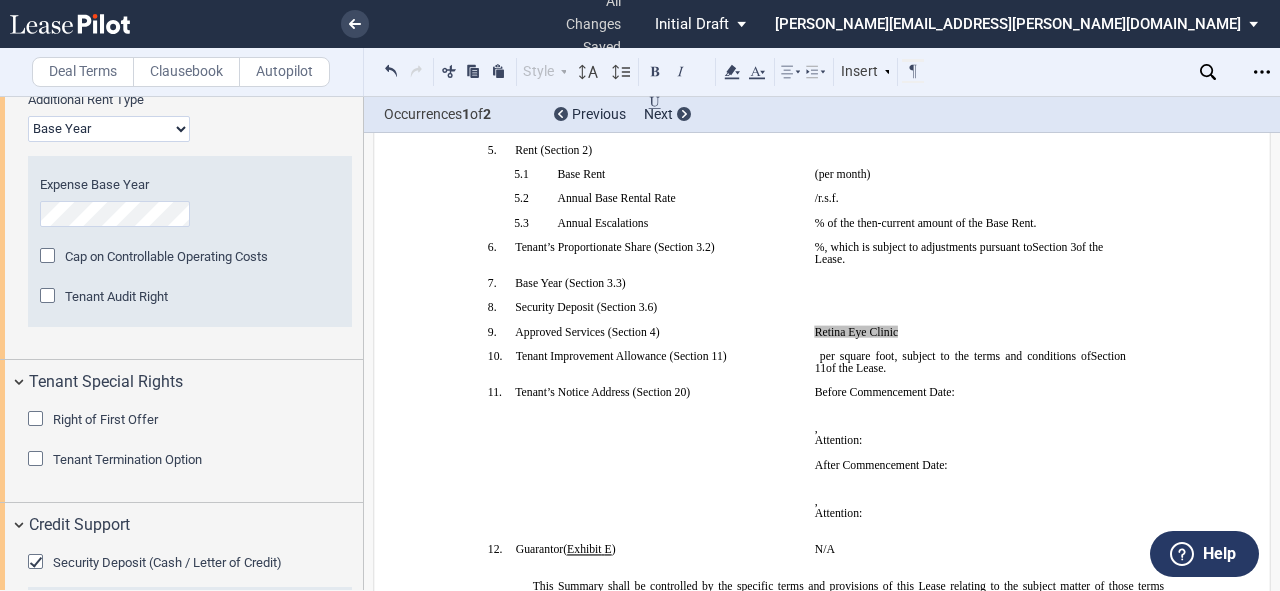 scroll, scrollTop: 2980, scrollLeft: 0, axis: vertical 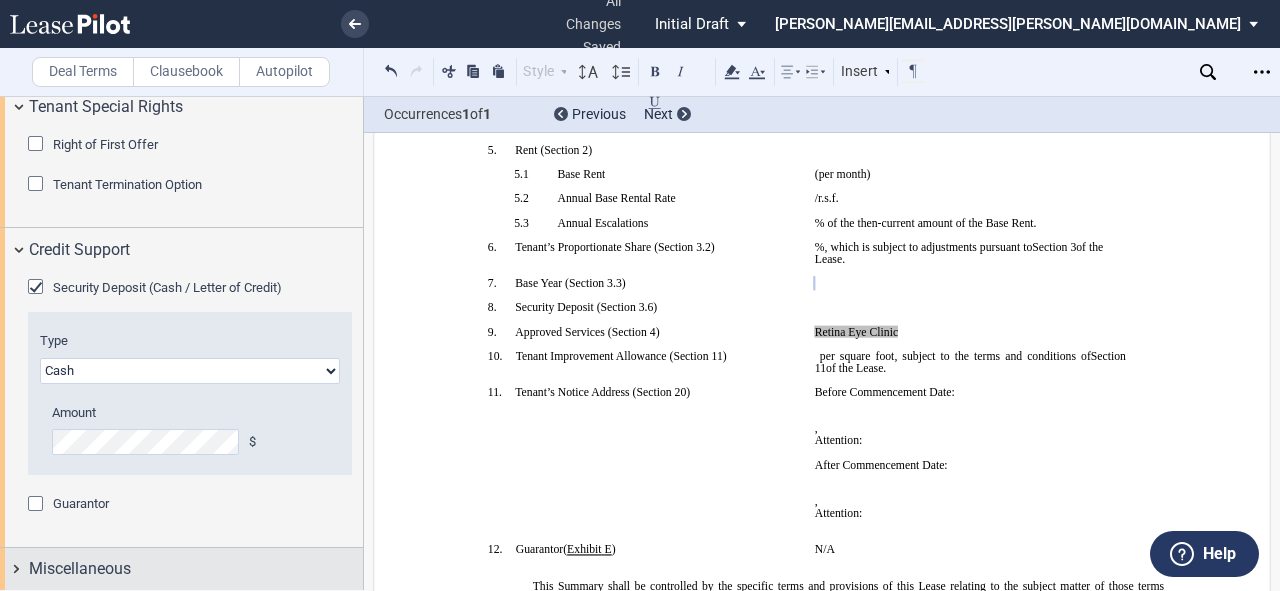 click on "Miscellaneous" at bounding box center (181, 569) 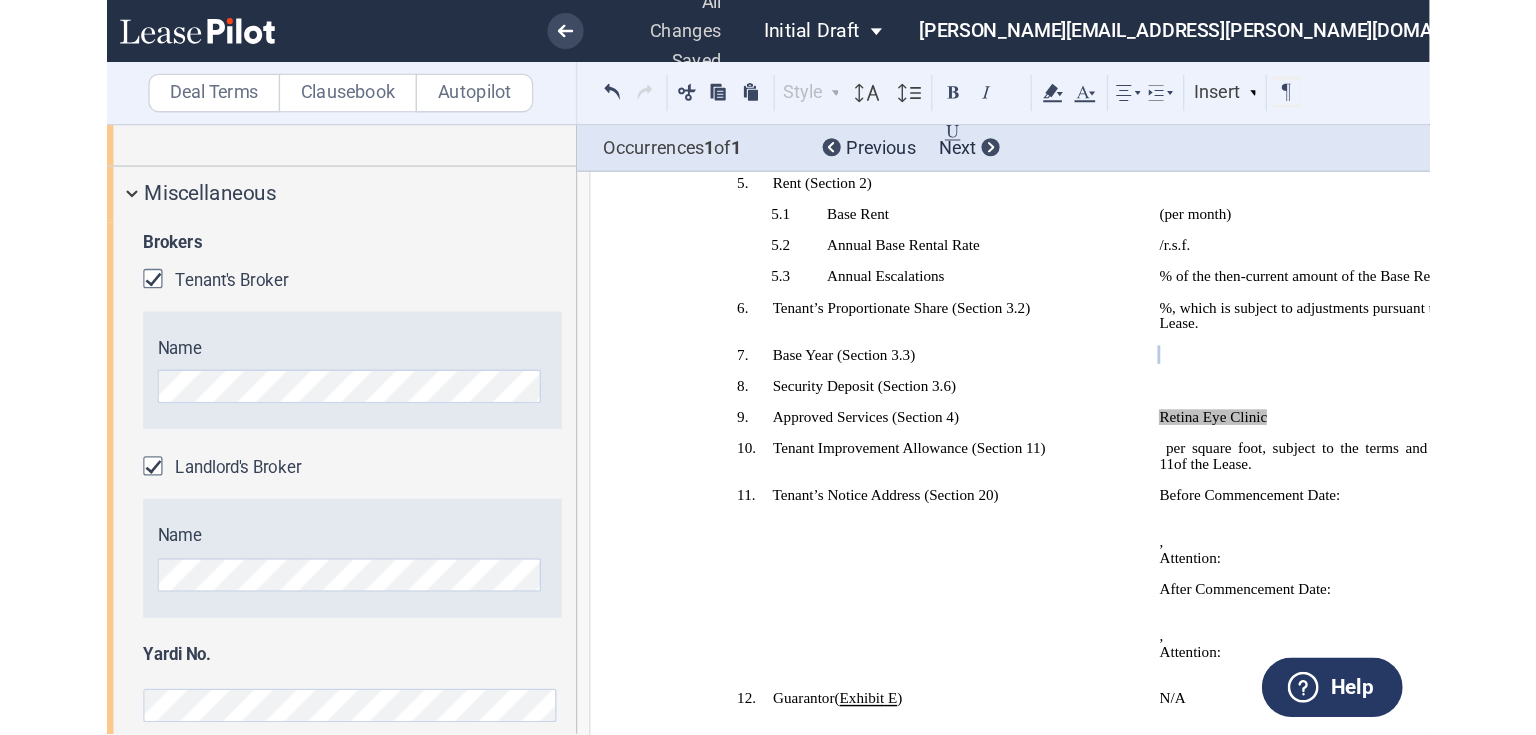 scroll, scrollTop: 3370, scrollLeft: 0, axis: vertical 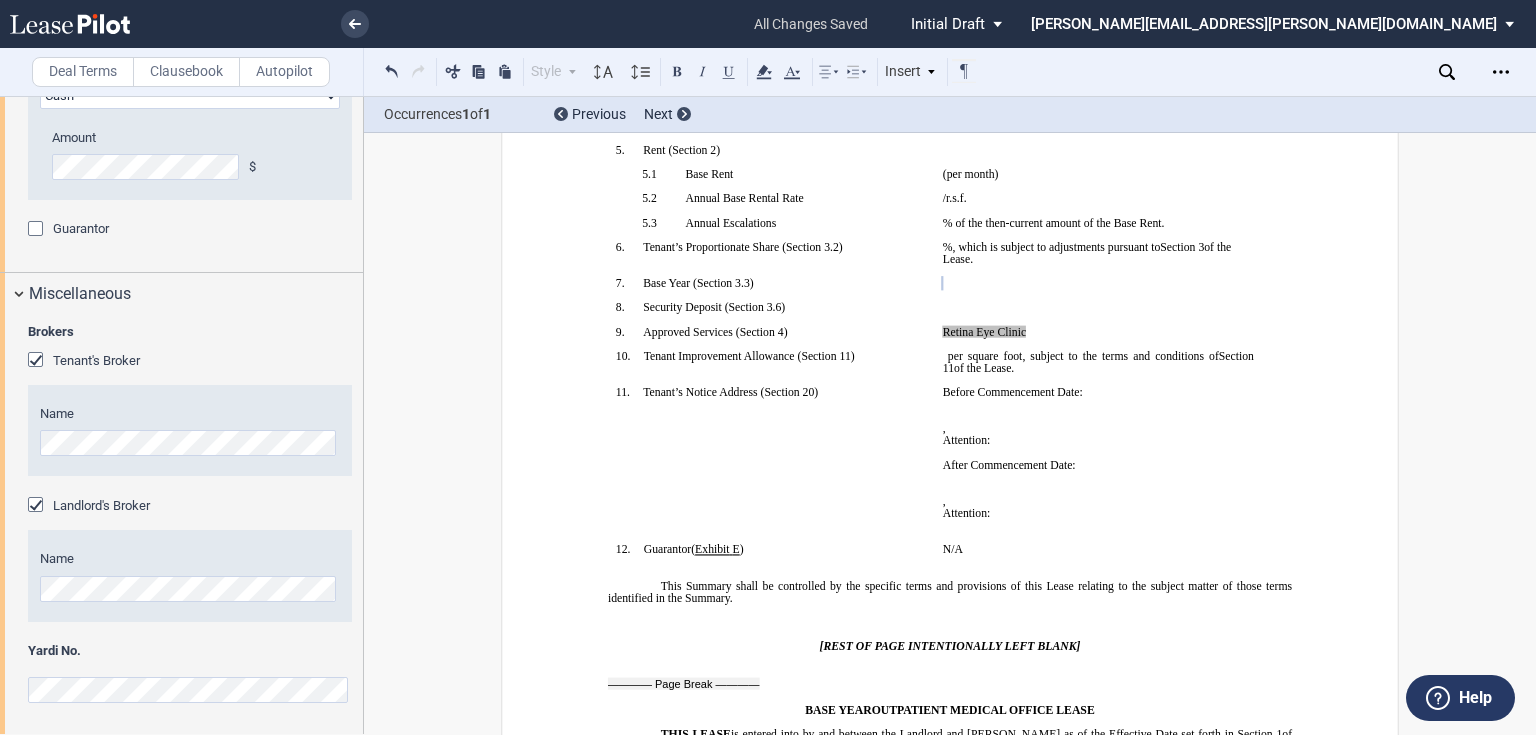 click on "Brokers
Tenant's Broker
Name
Landlord's Broker
Name
Yardi No." at bounding box center (181, 525) 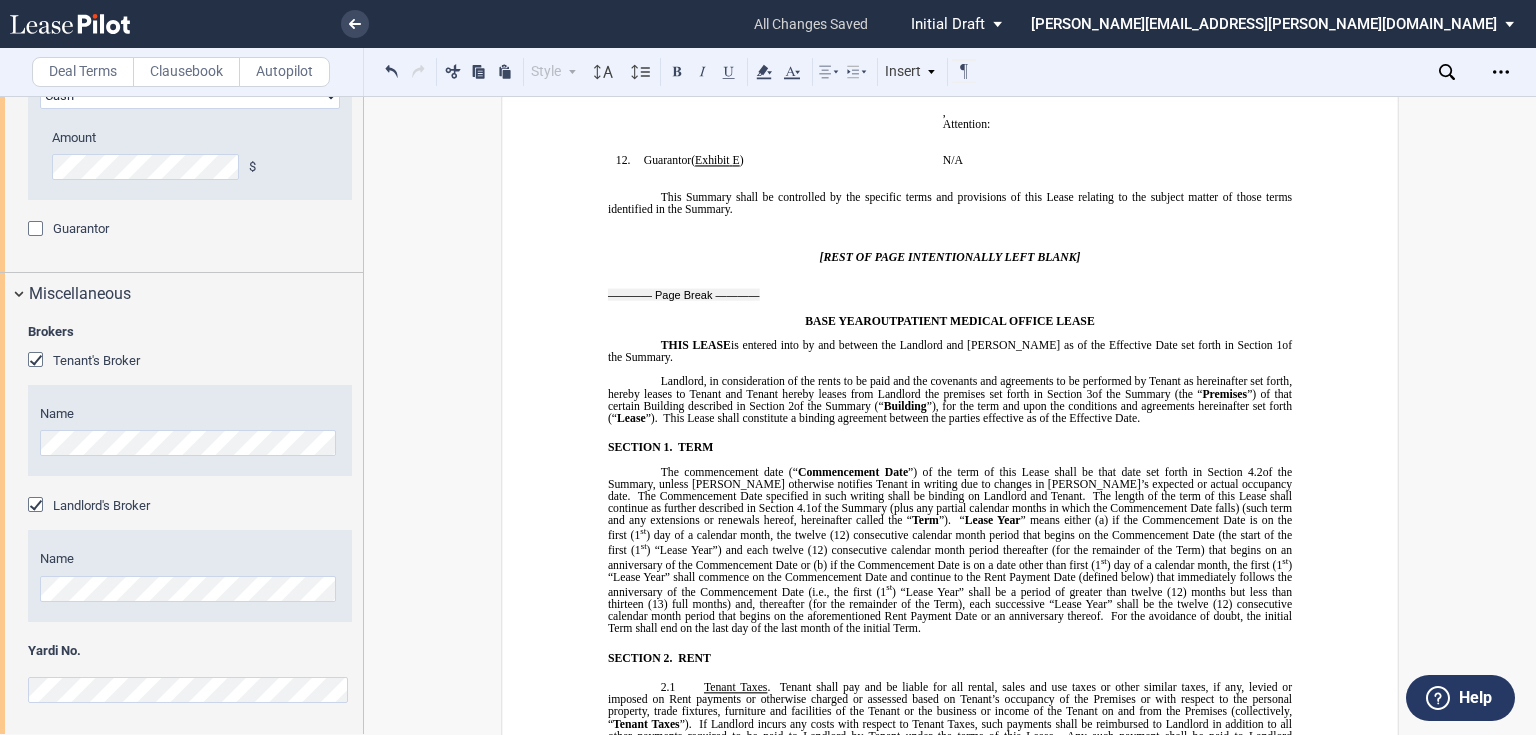 scroll, scrollTop: 923, scrollLeft: 0, axis: vertical 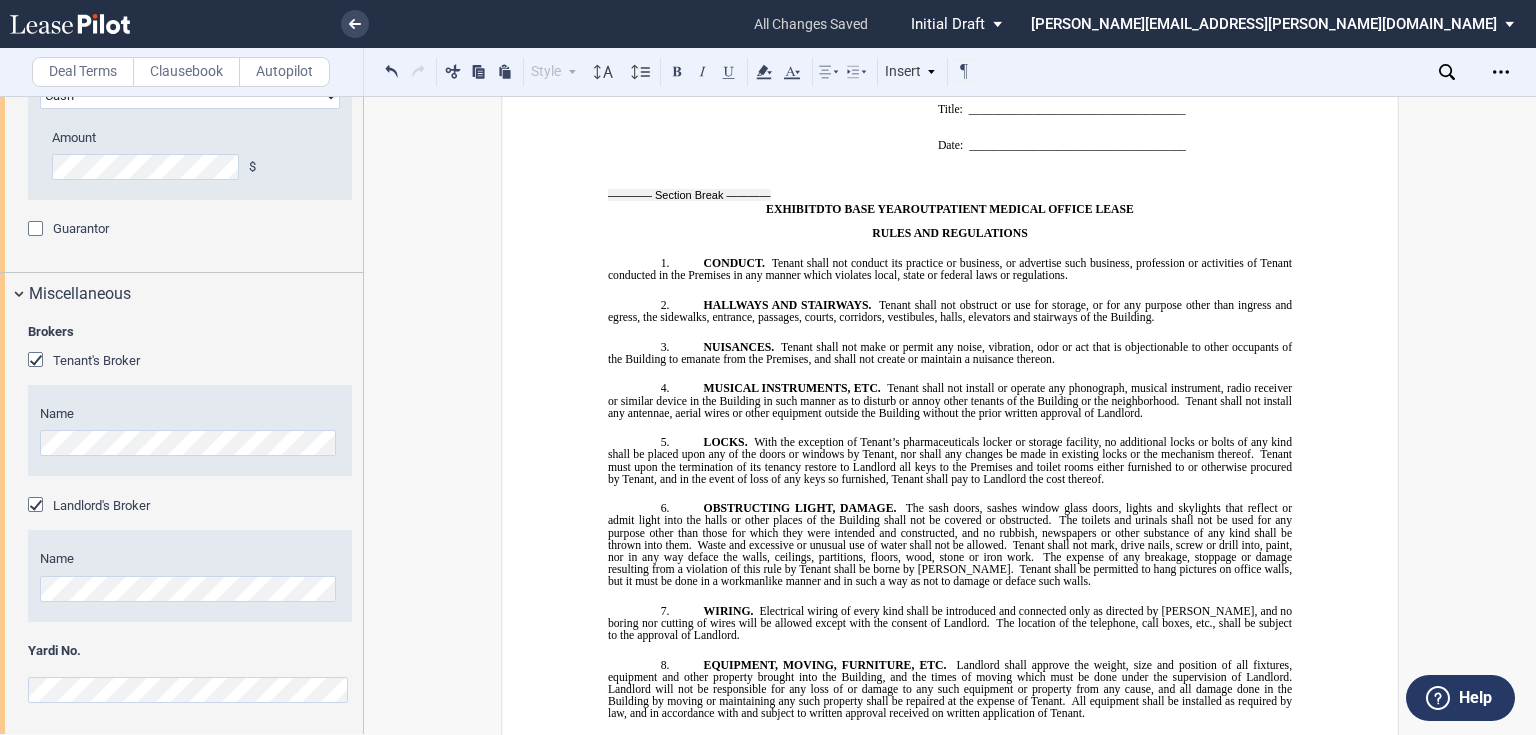drag, startPoint x: 978, startPoint y: 444, endPoint x: 1197, endPoint y: 439, distance: 219.05707 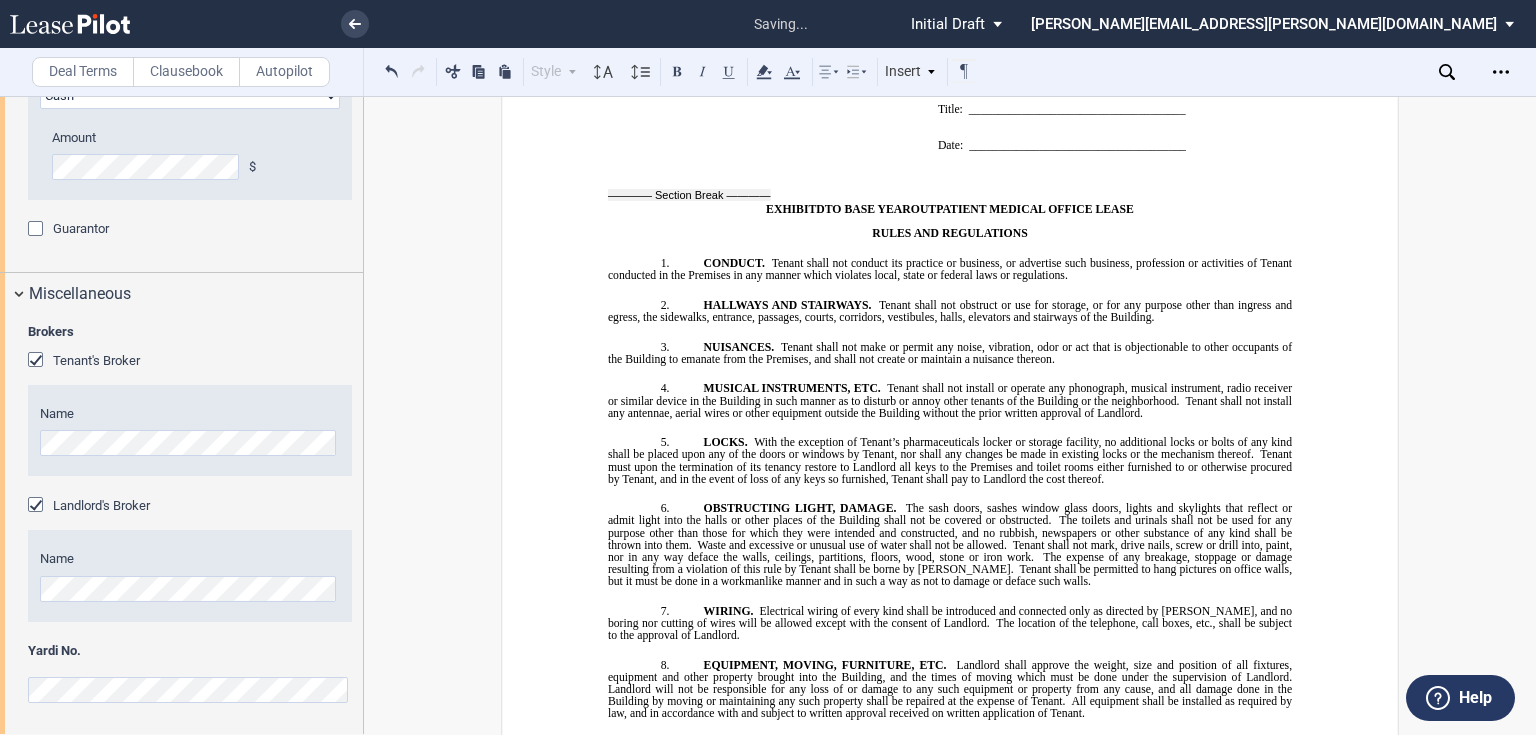 type 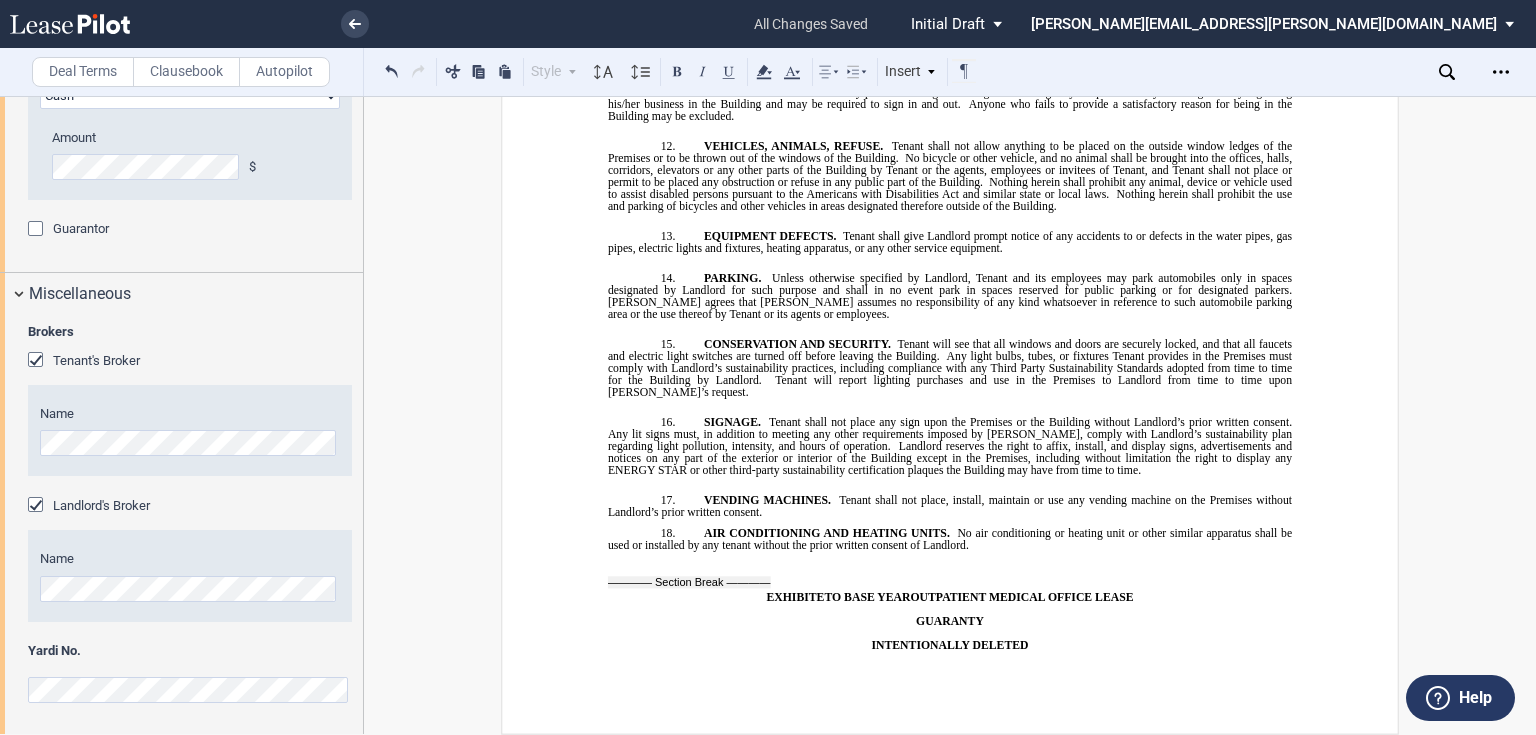 scroll, scrollTop: 20649, scrollLeft: 0, axis: vertical 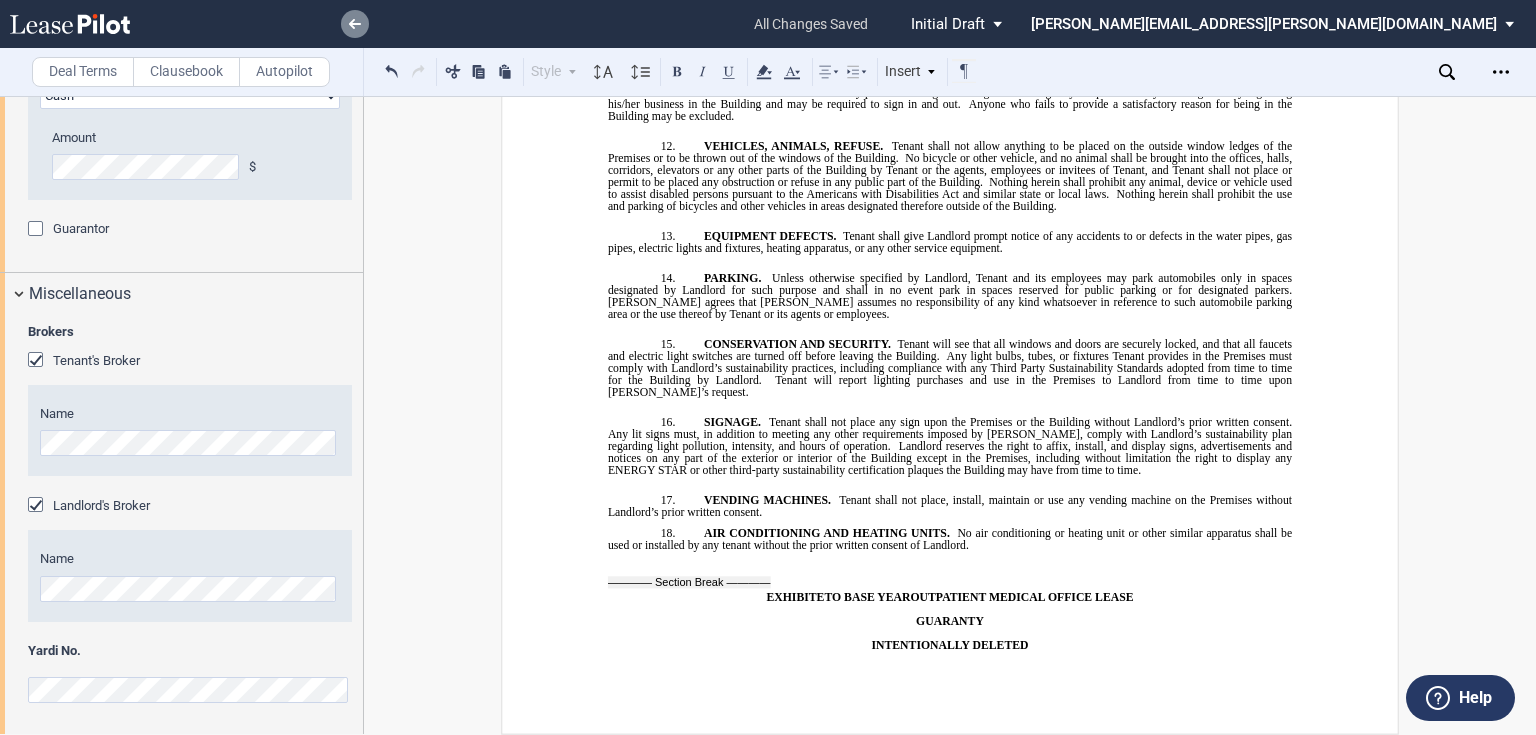 click 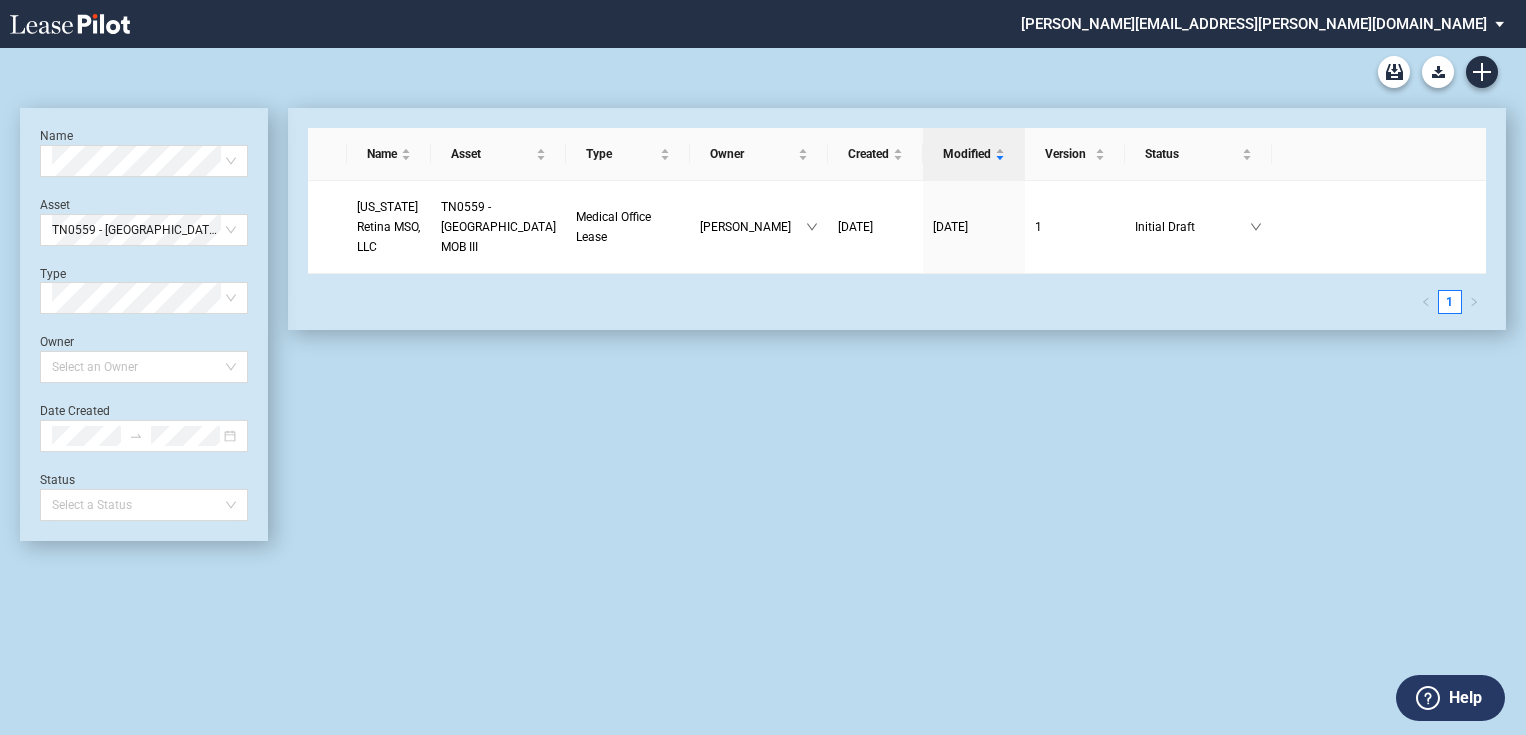 scroll, scrollTop: 0, scrollLeft: 0, axis: both 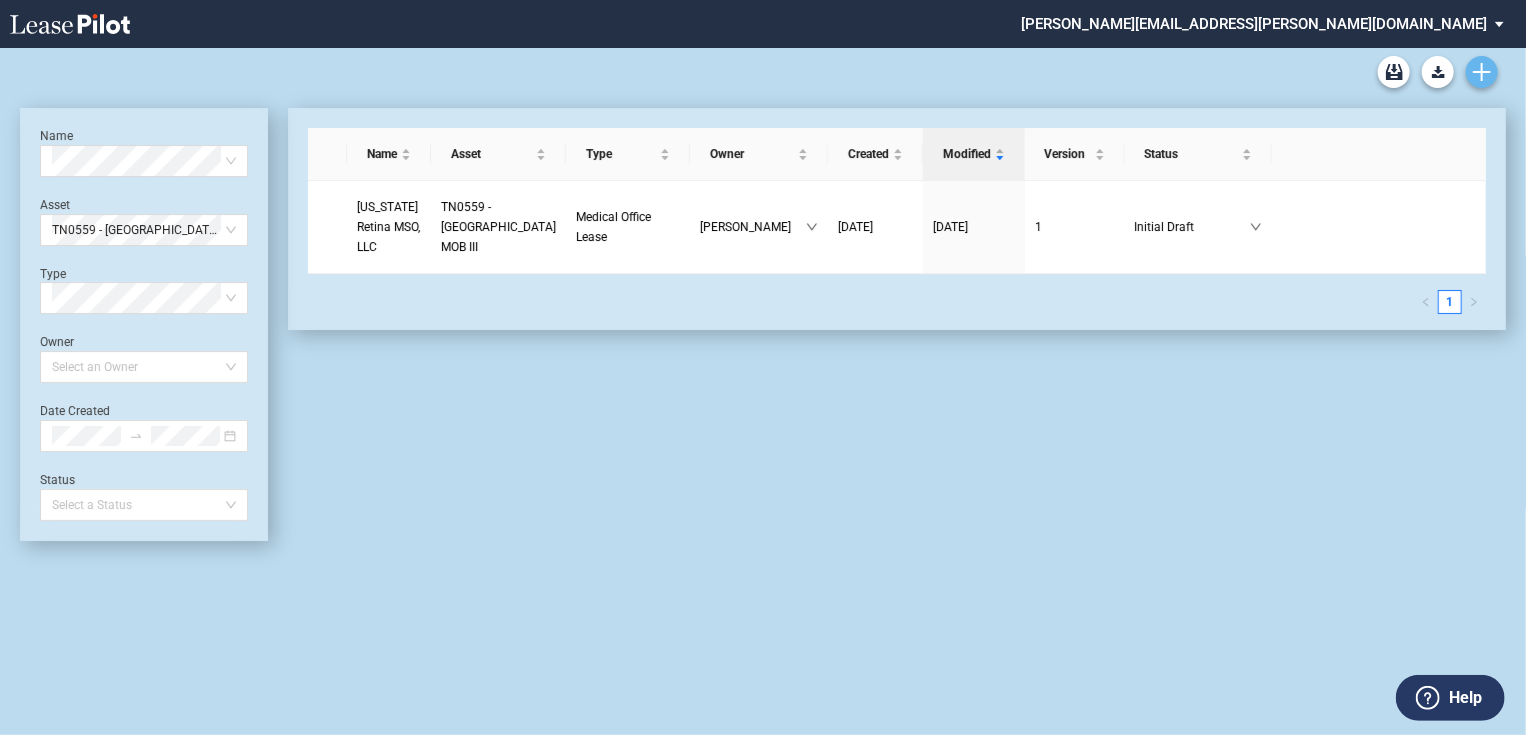 click 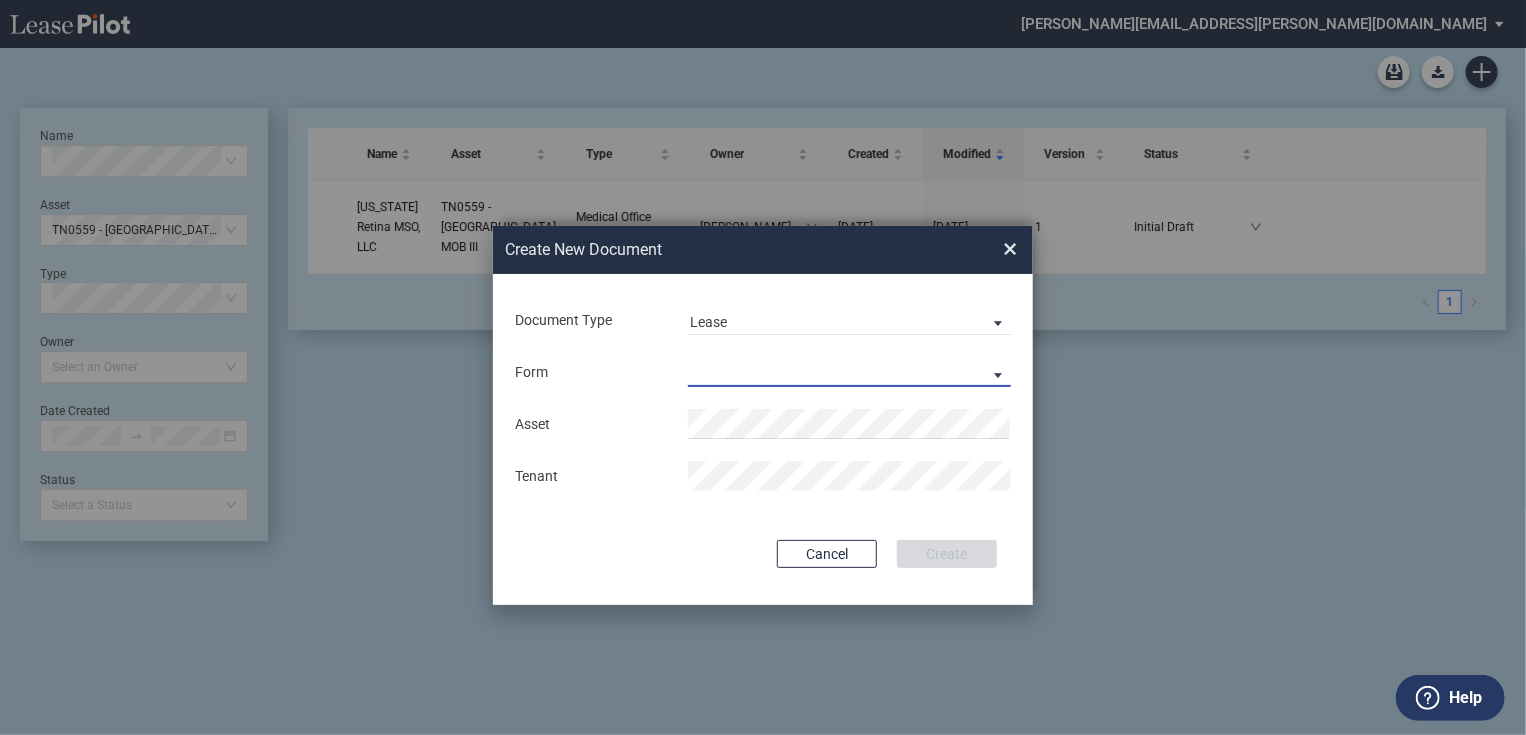click on "Medical Office Lease
Scottsdale Lease
Louisville Lease
1370 Medical Place Lease
Medical City Lease
HCA Lease
Seattle Lease
Nordstrom Tower Lease" at bounding box center (849, 372) 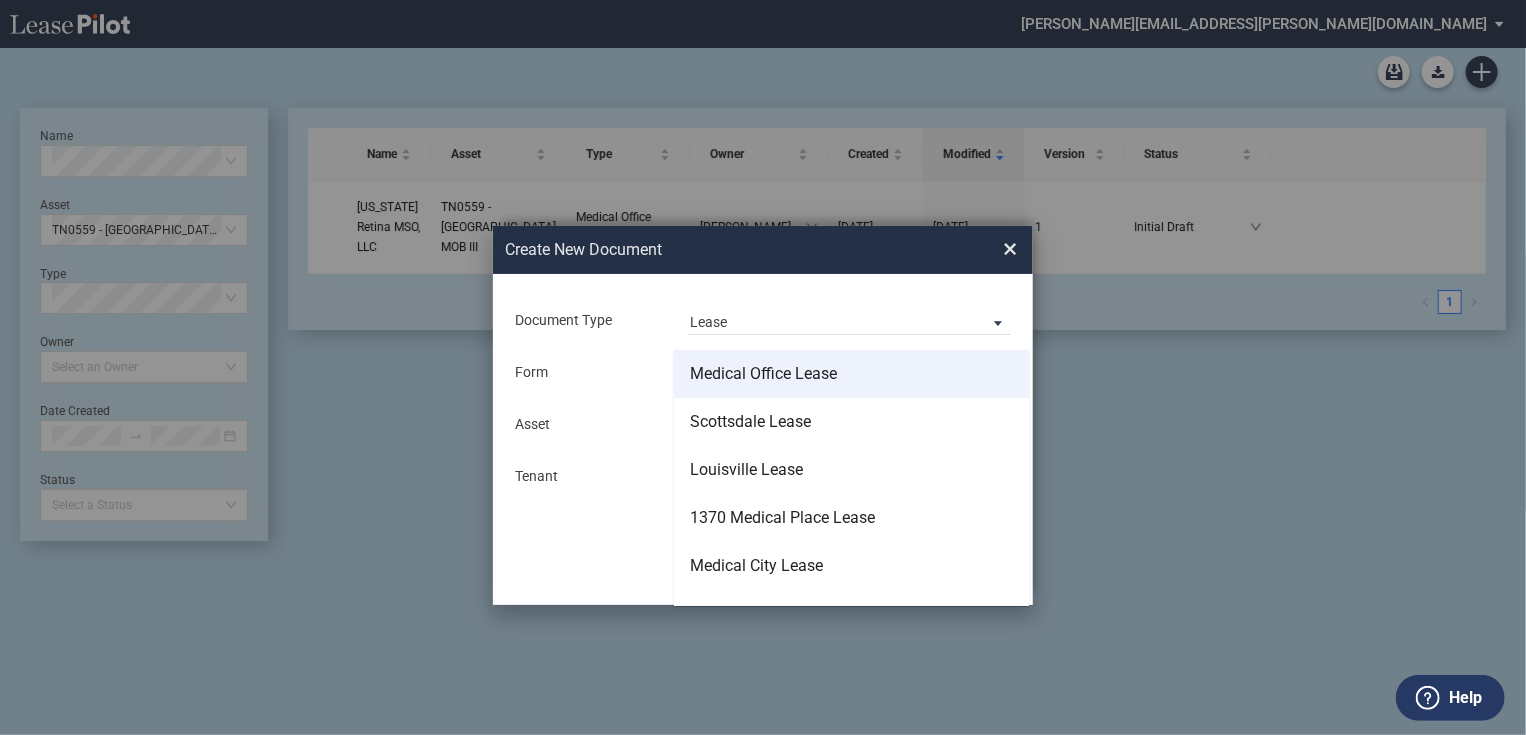 click on "Medical Office Lease" at bounding box center (851, 374) 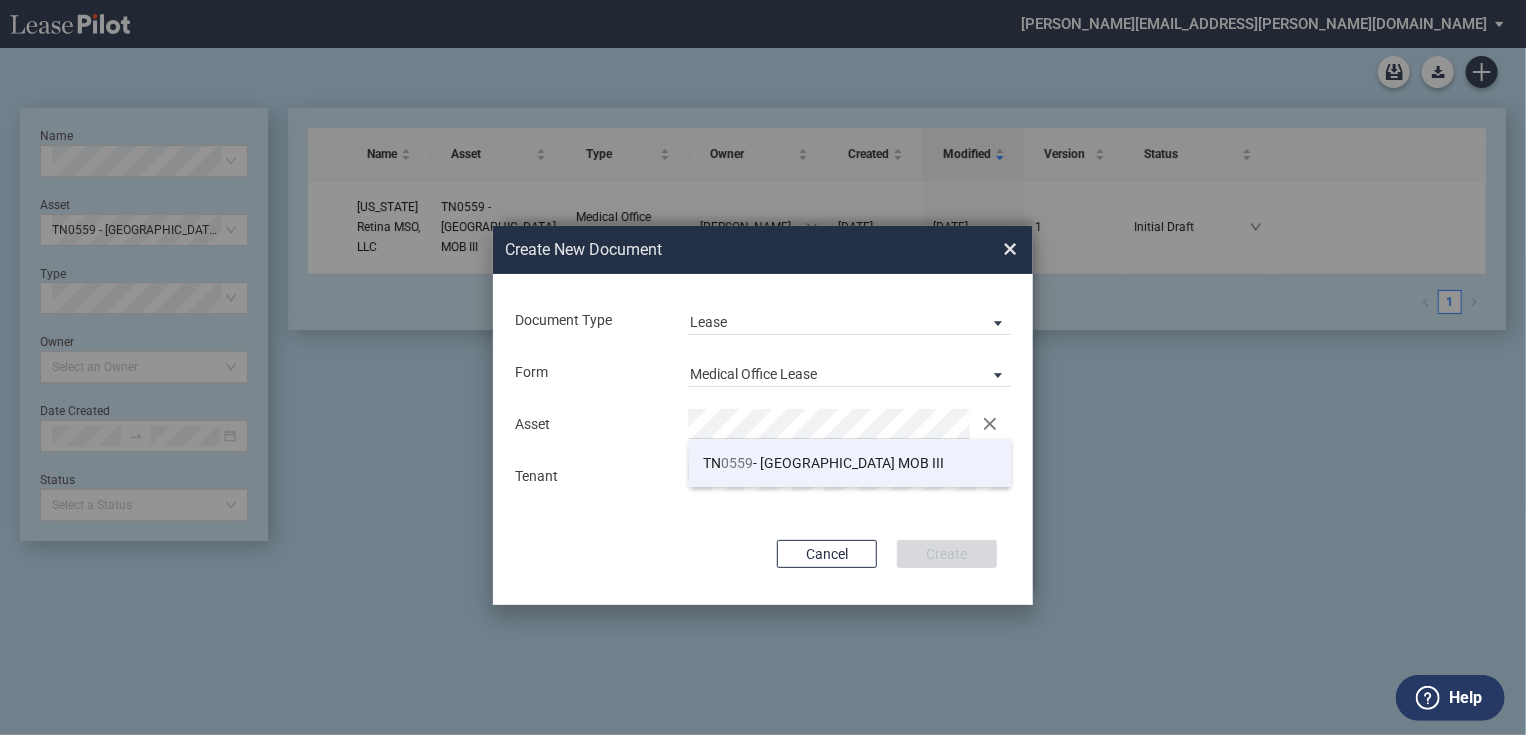 click on "TN 0559  - Summit Medical Center MOB III" at bounding box center (824, 463) 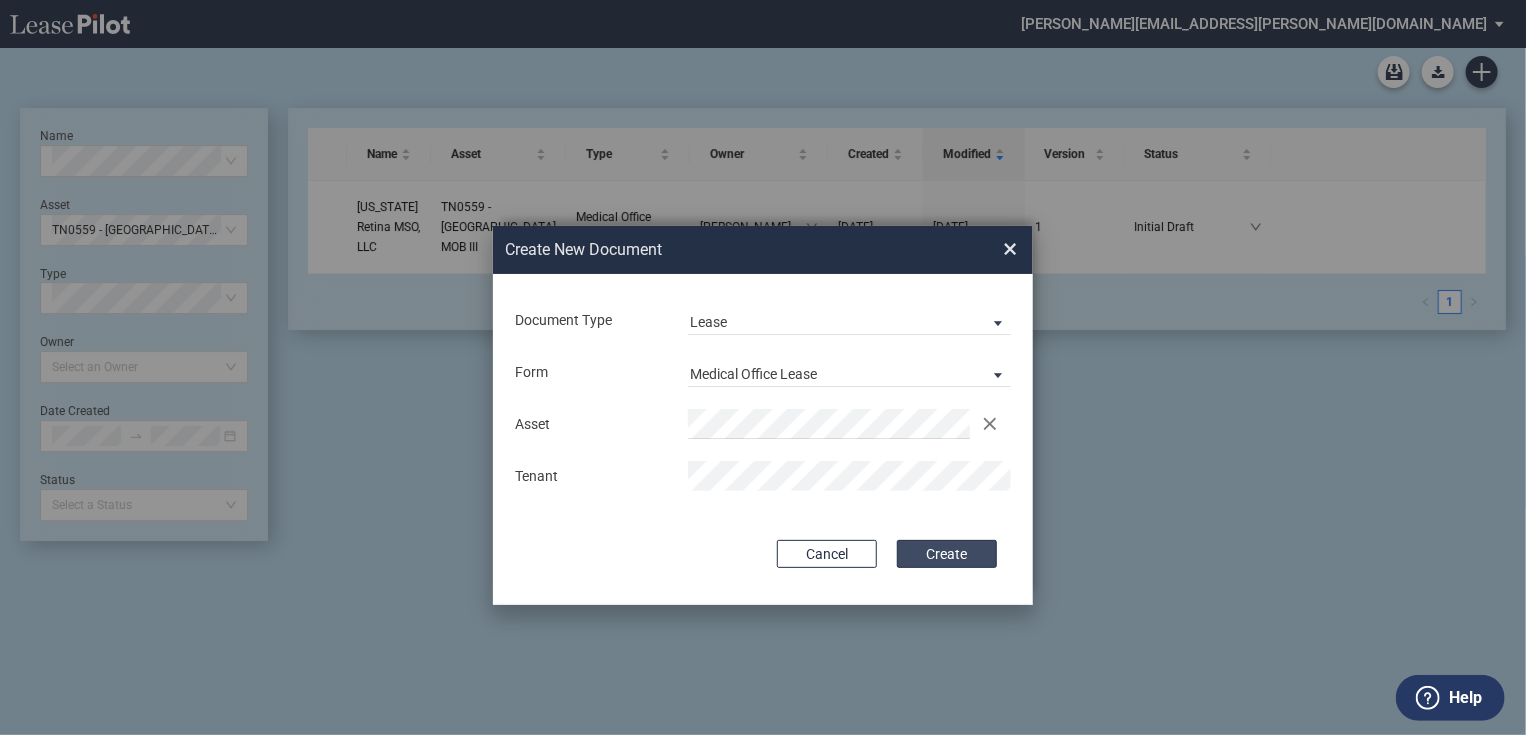 click on "Create" at bounding box center (947, 554) 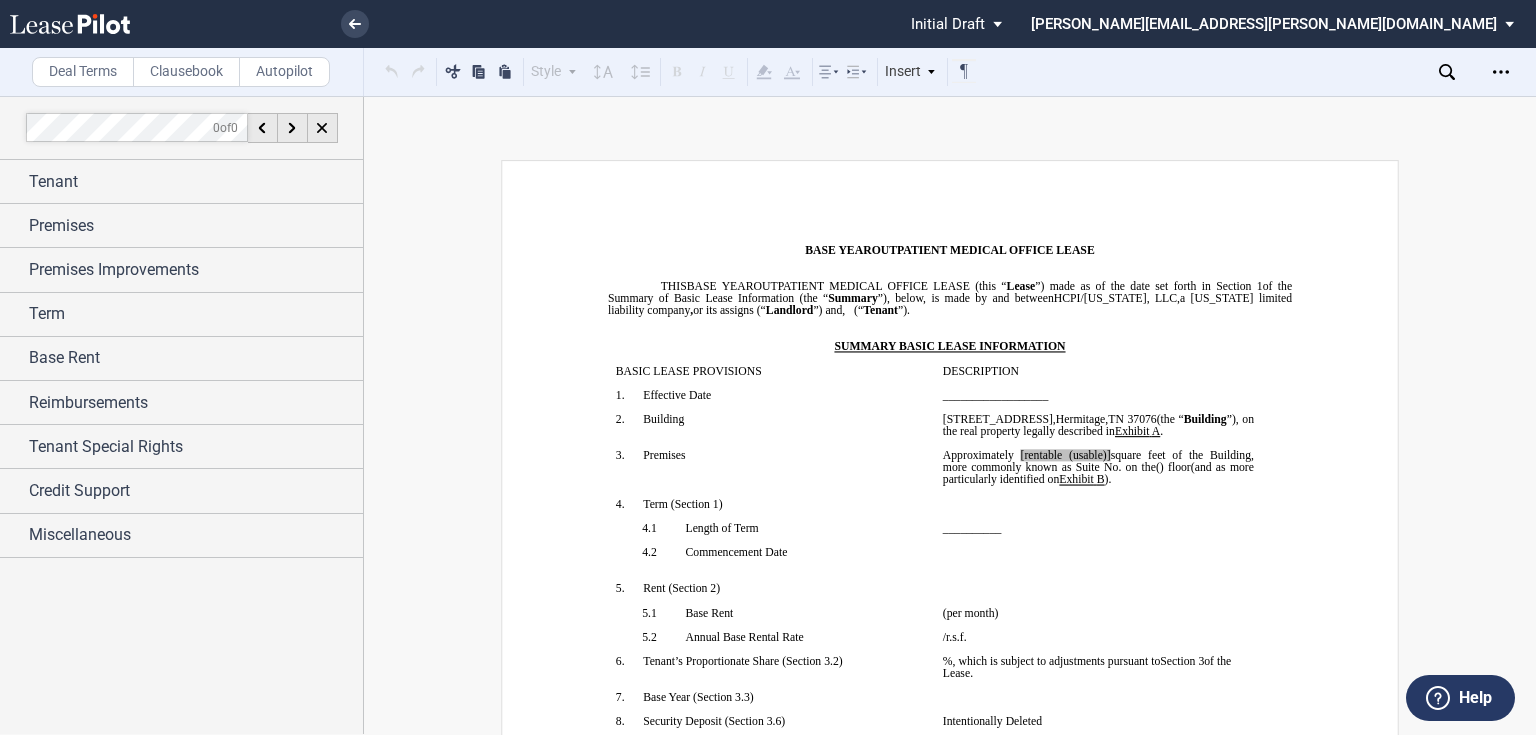 scroll, scrollTop: 0, scrollLeft: 0, axis: both 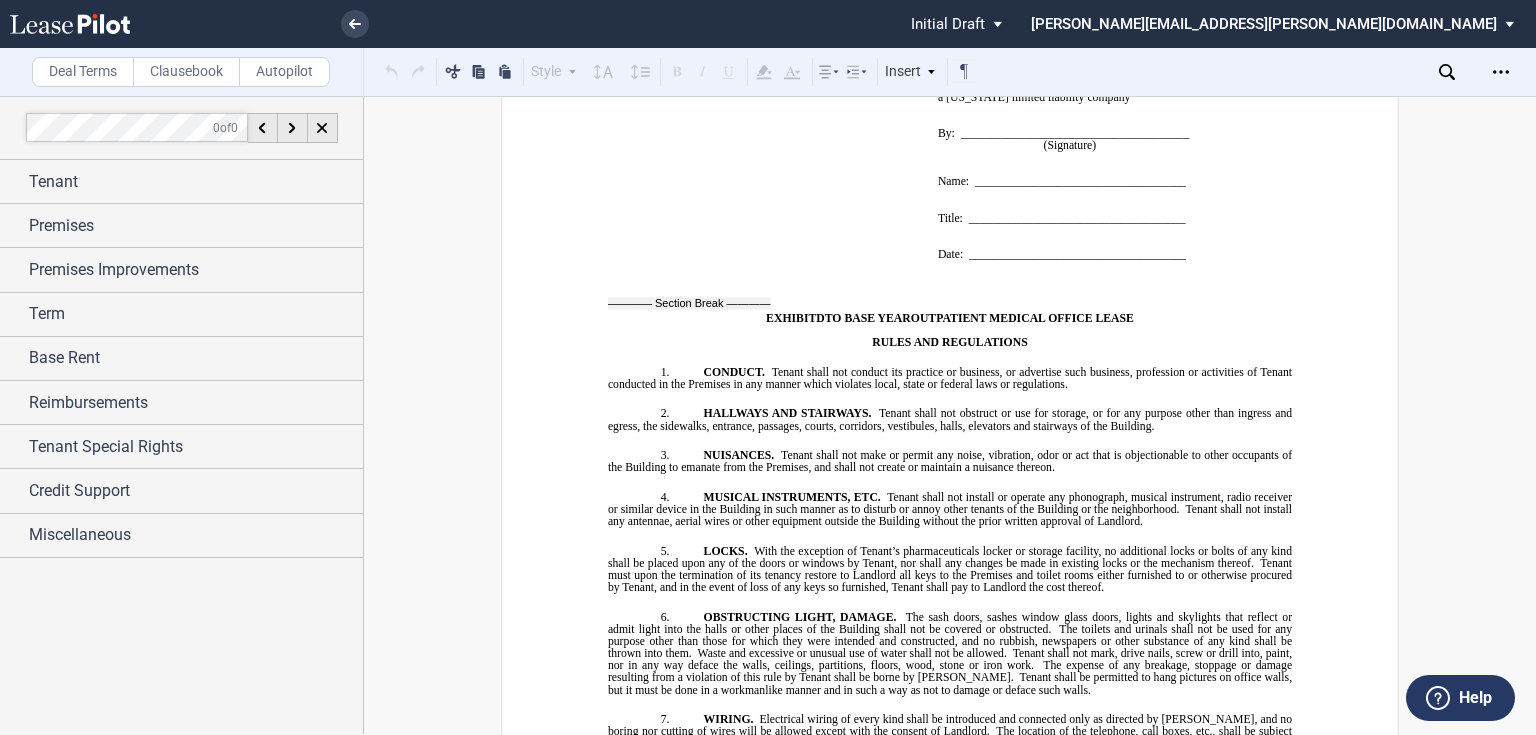click on ", that the Tenant has full right and authority to enter into this Lease, and that all persons signing on behalf of the entity were authorized to do so by appropriate actions." 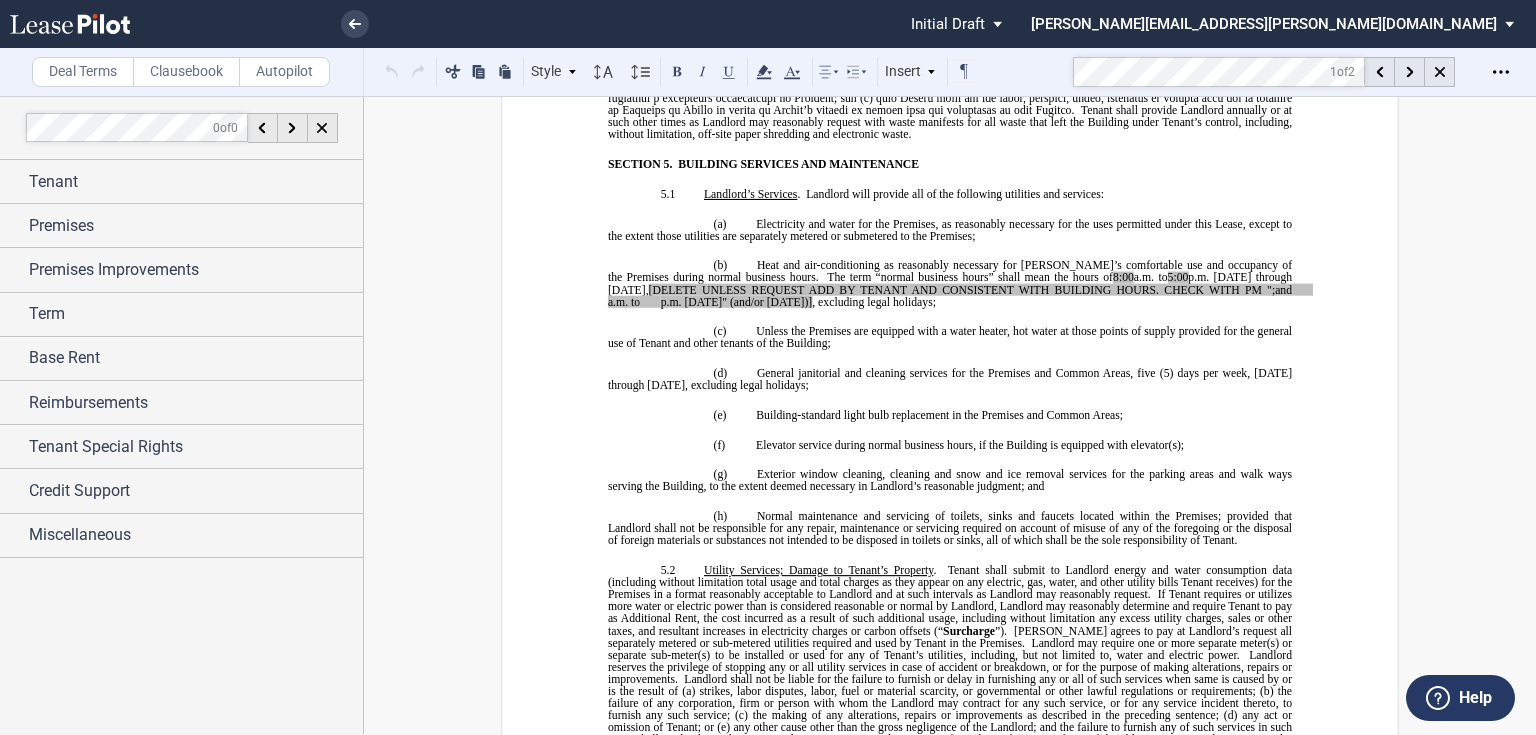scroll, scrollTop: 5571, scrollLeft: 0, axis: vertical 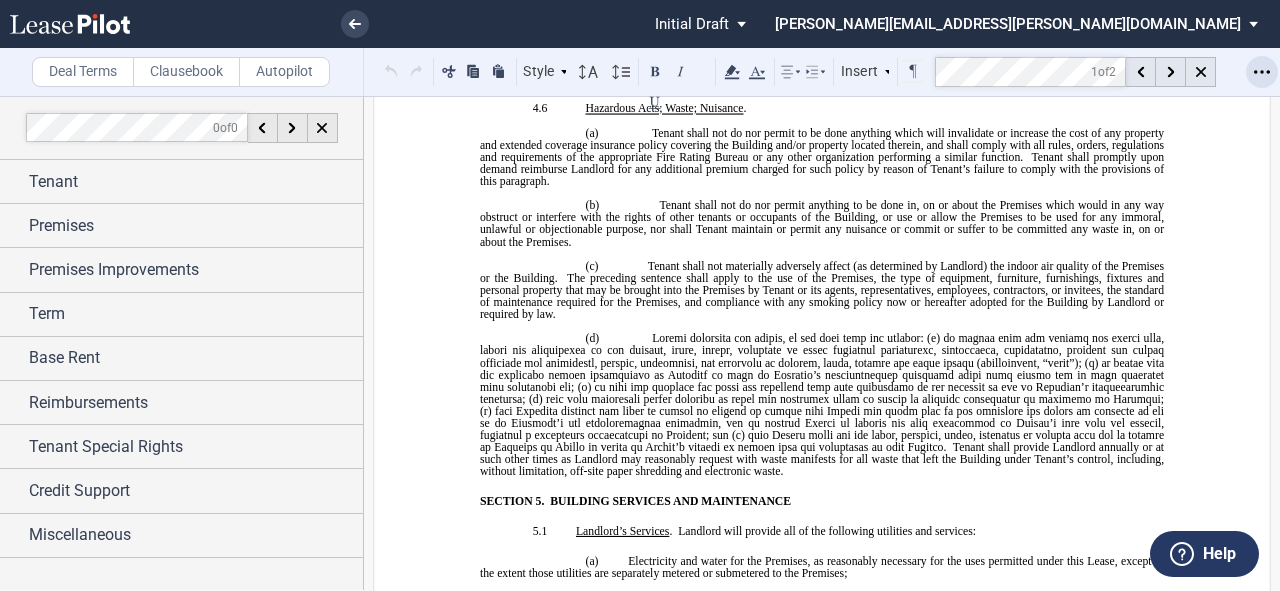 click 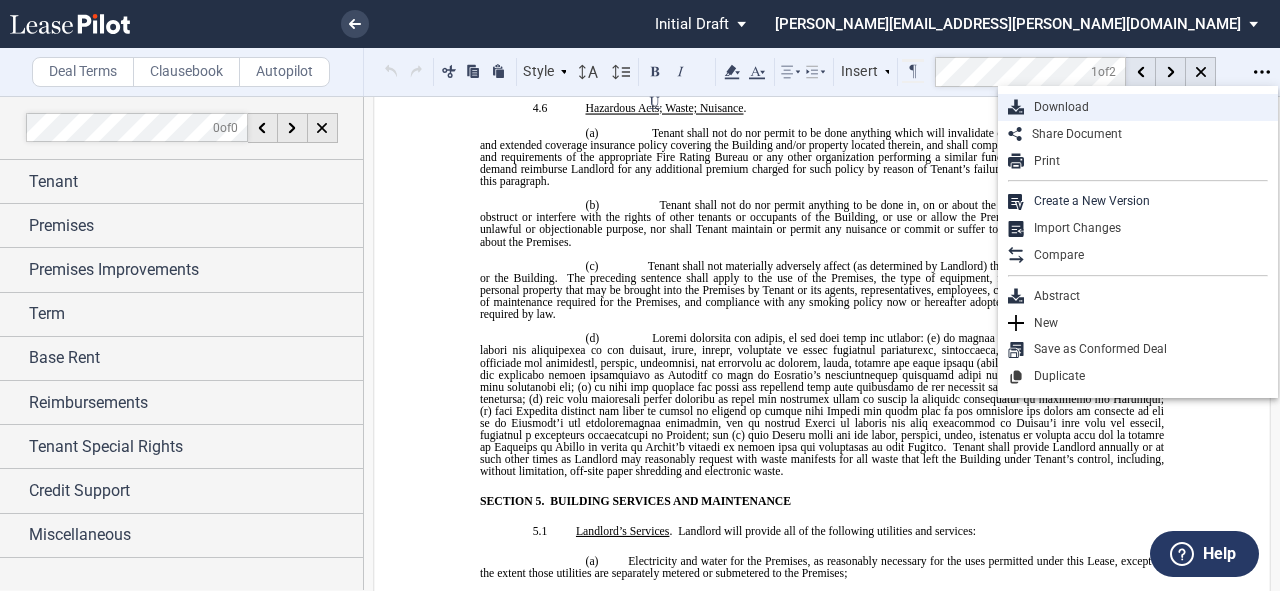 click on "Download" at bounding box center [1146, 107] 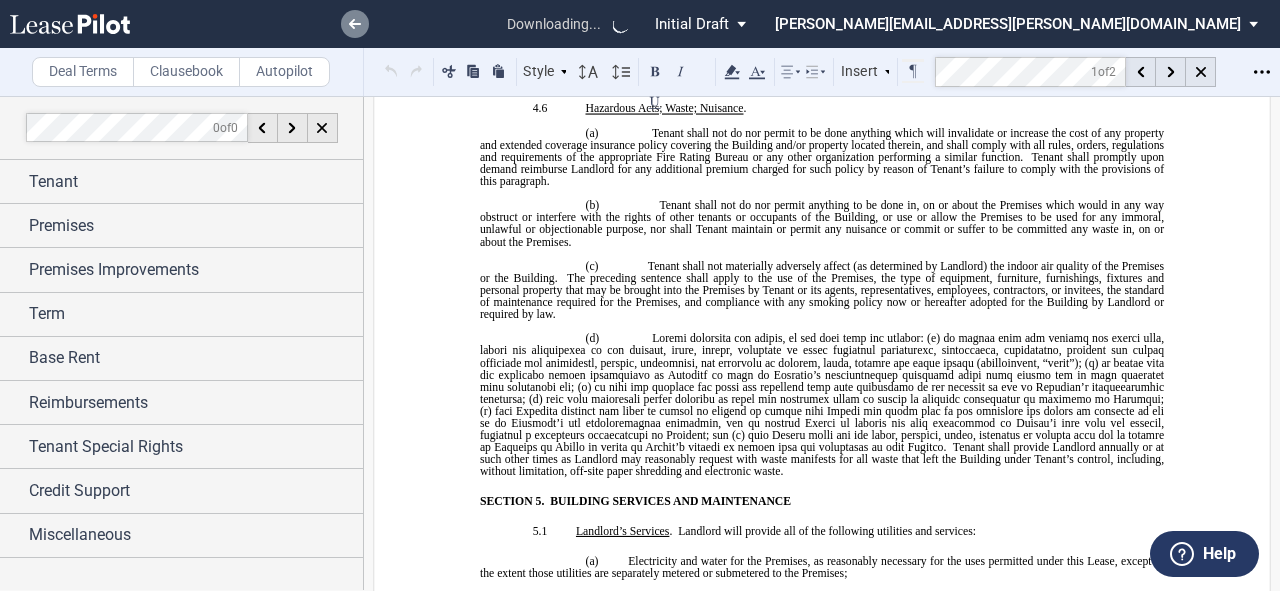 click 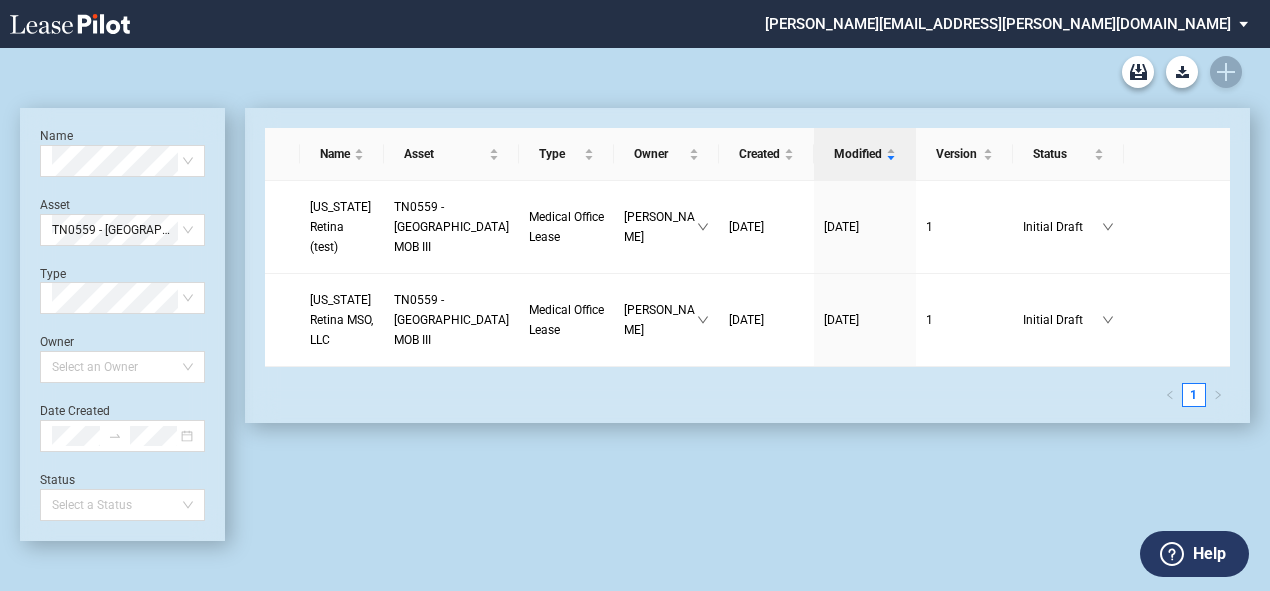 scroll, scrollTop: 0, scrollLeft: 0, axis: both 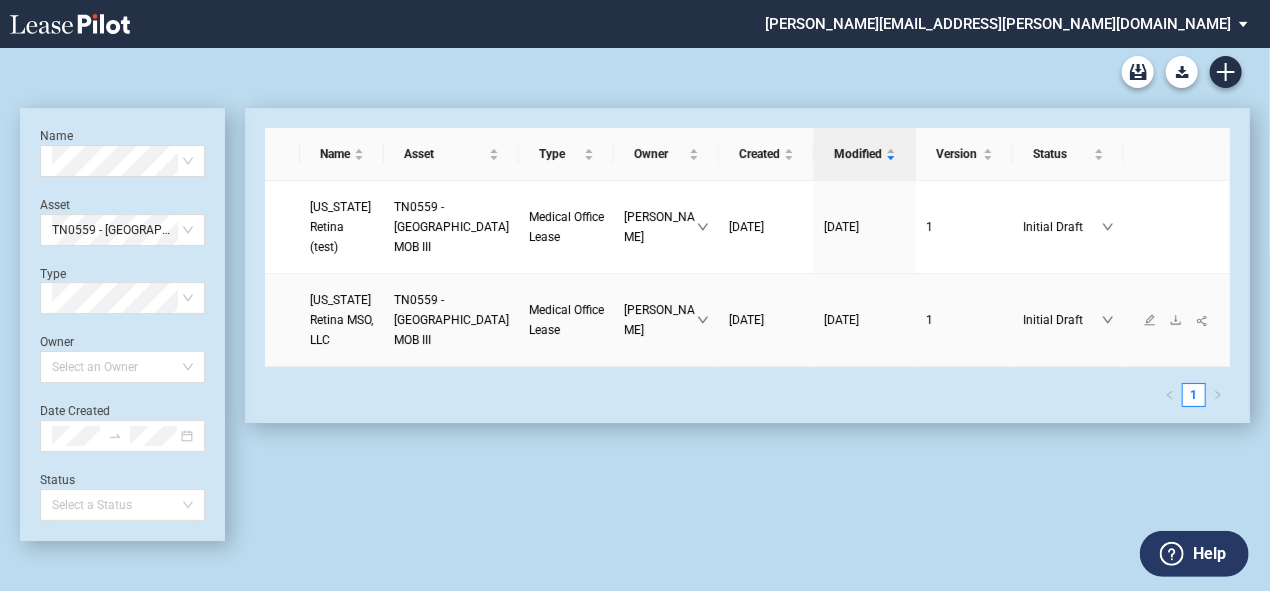 click on "[US_STATE] Retina MSO, LLC" at bounding box center [342, 320] 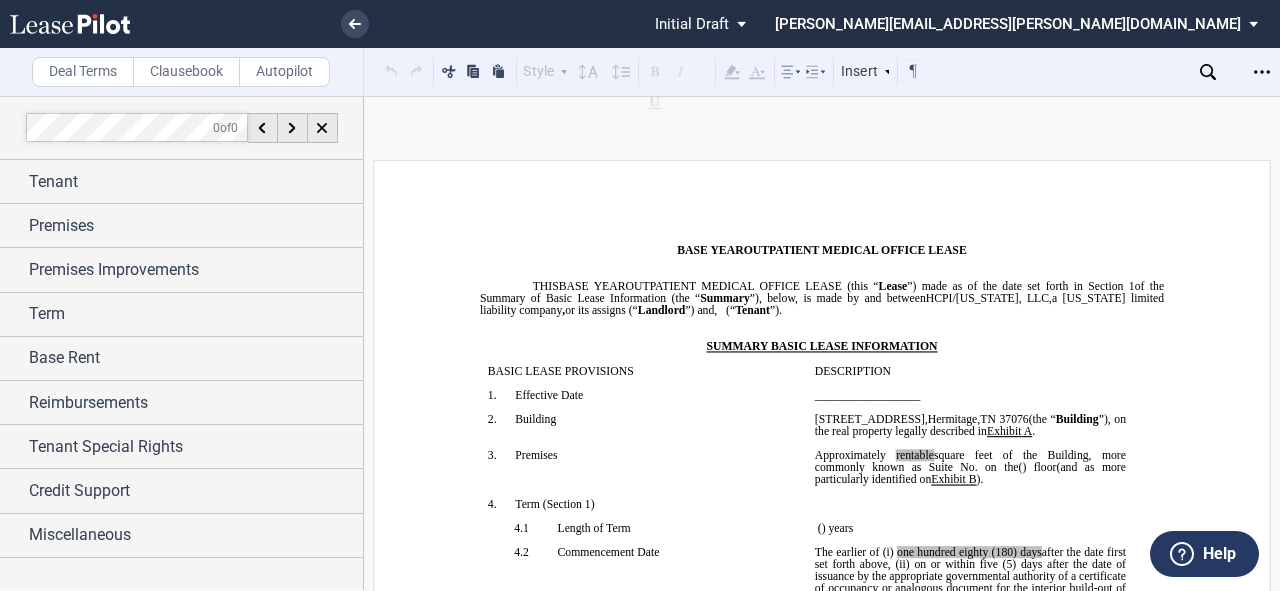 scroll, scrollTop: 0, scrollLeft: 0, axis: both 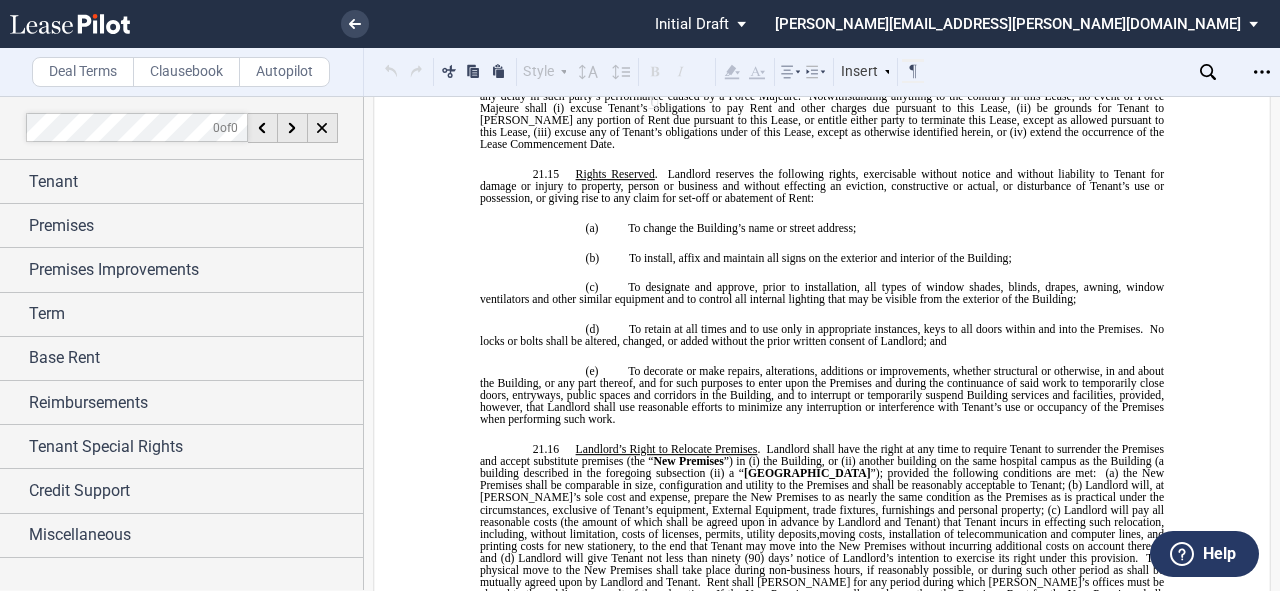click on "﻿" at bounding box center [655, -1346] 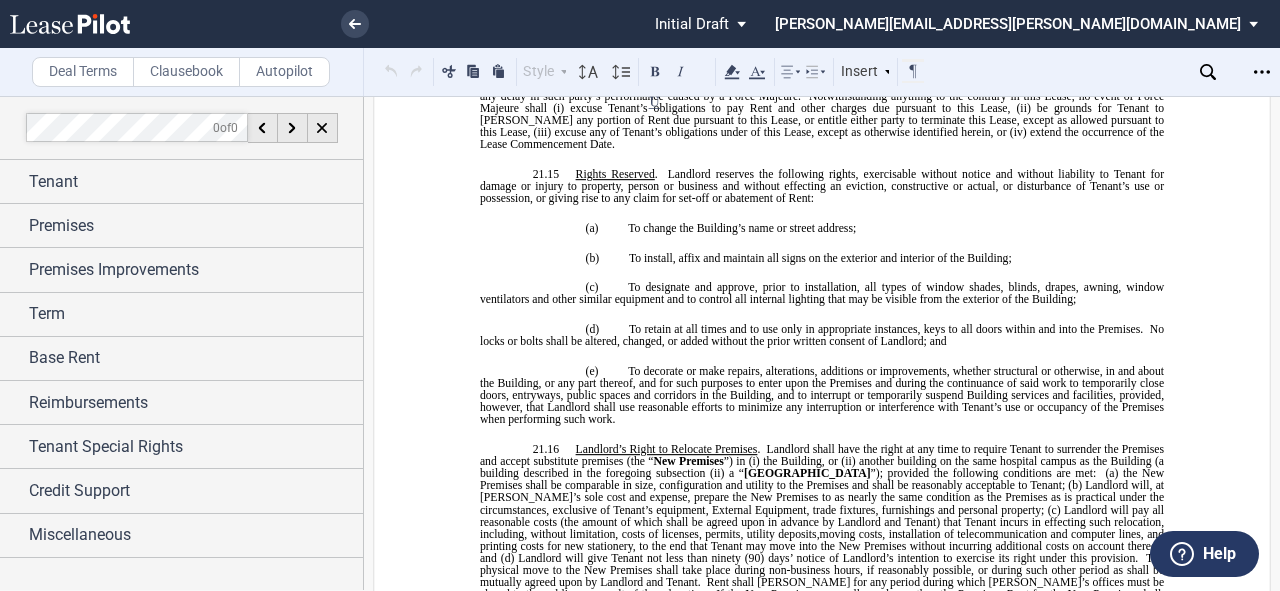 click on "﻿" at bounding box center (655, -1346) 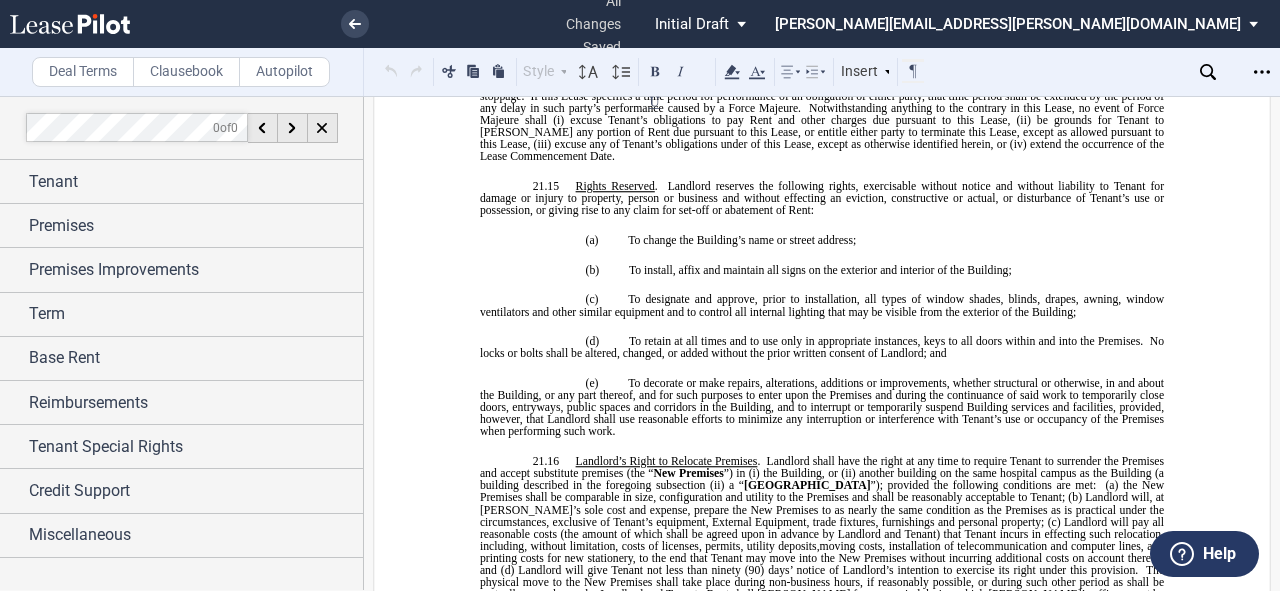 type 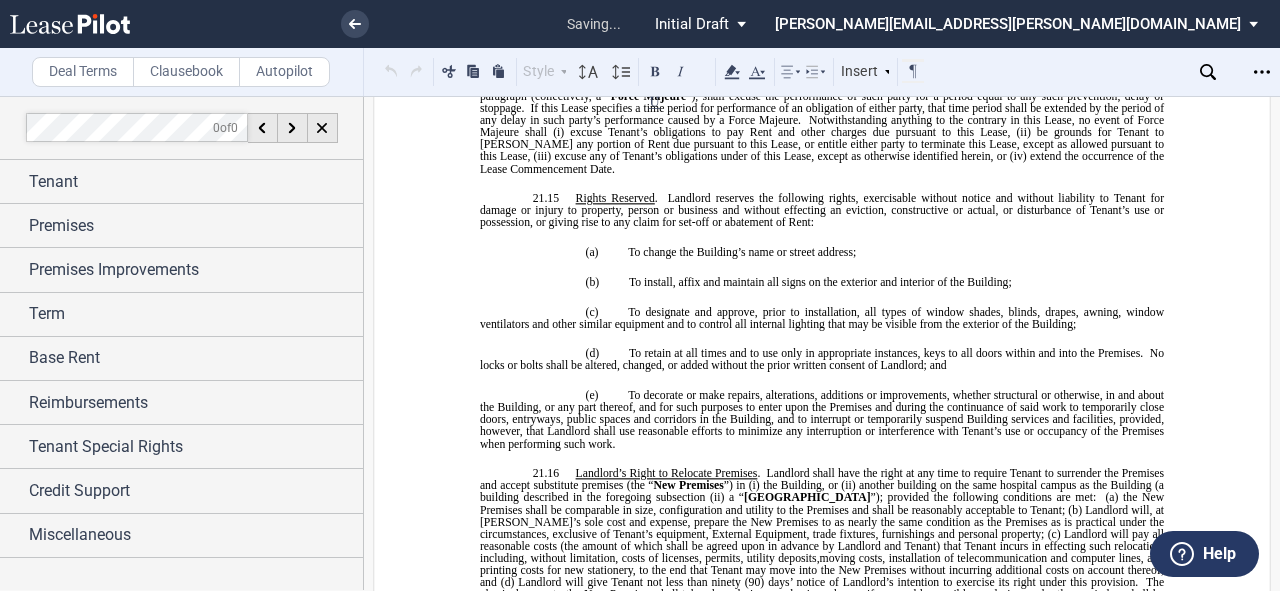 type 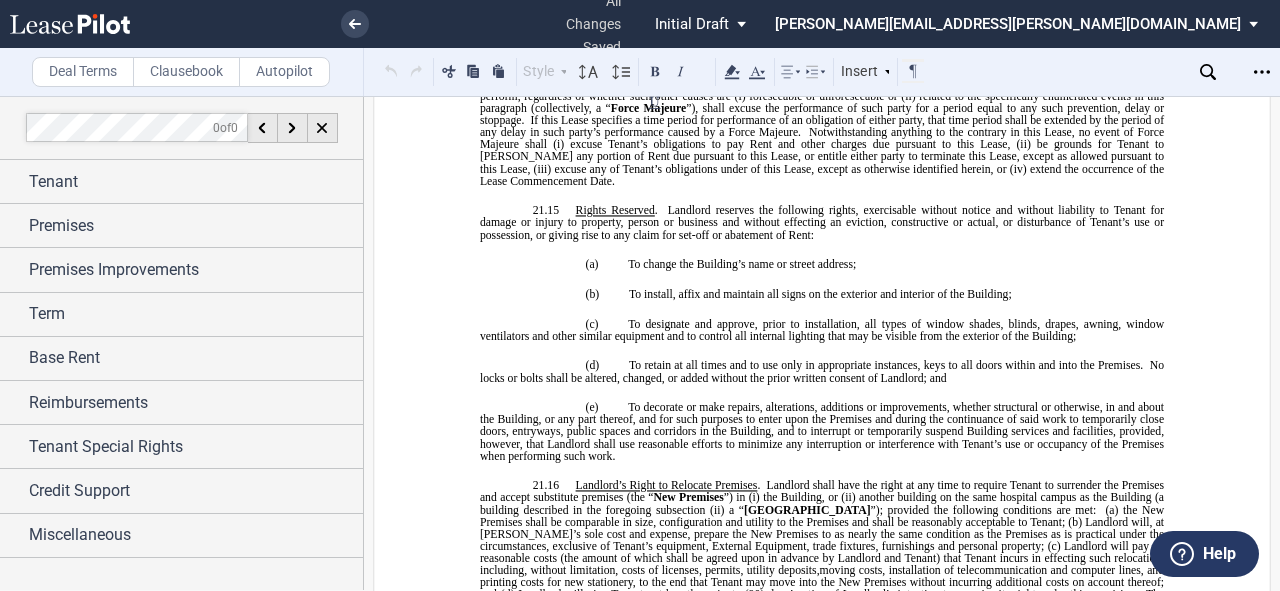 type 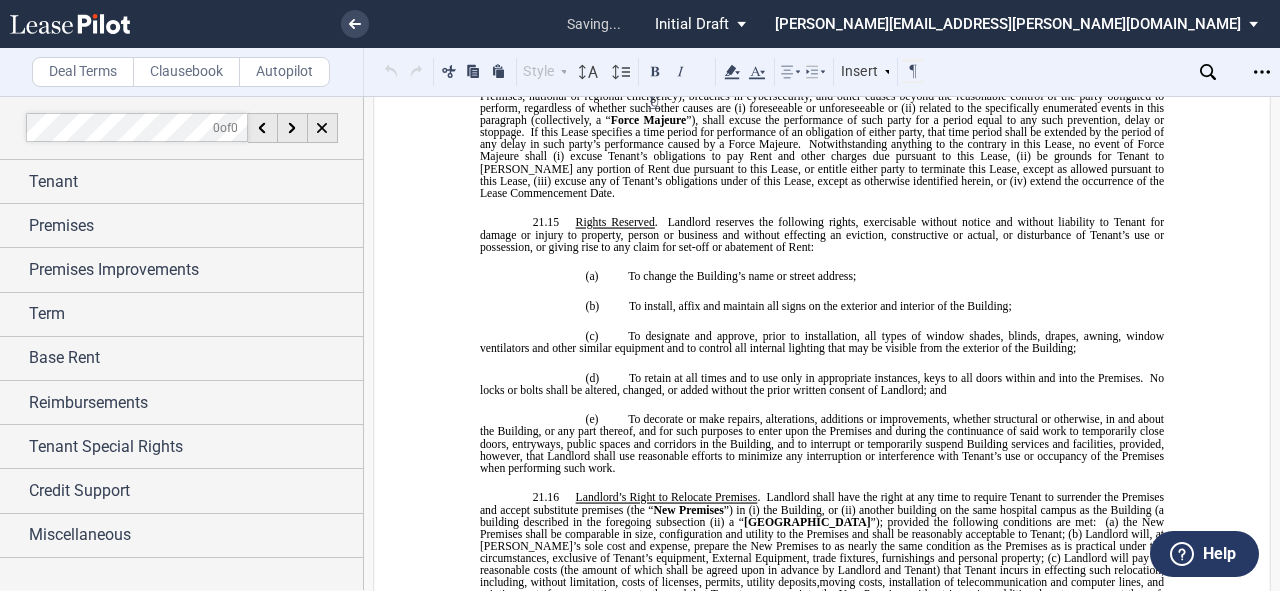type 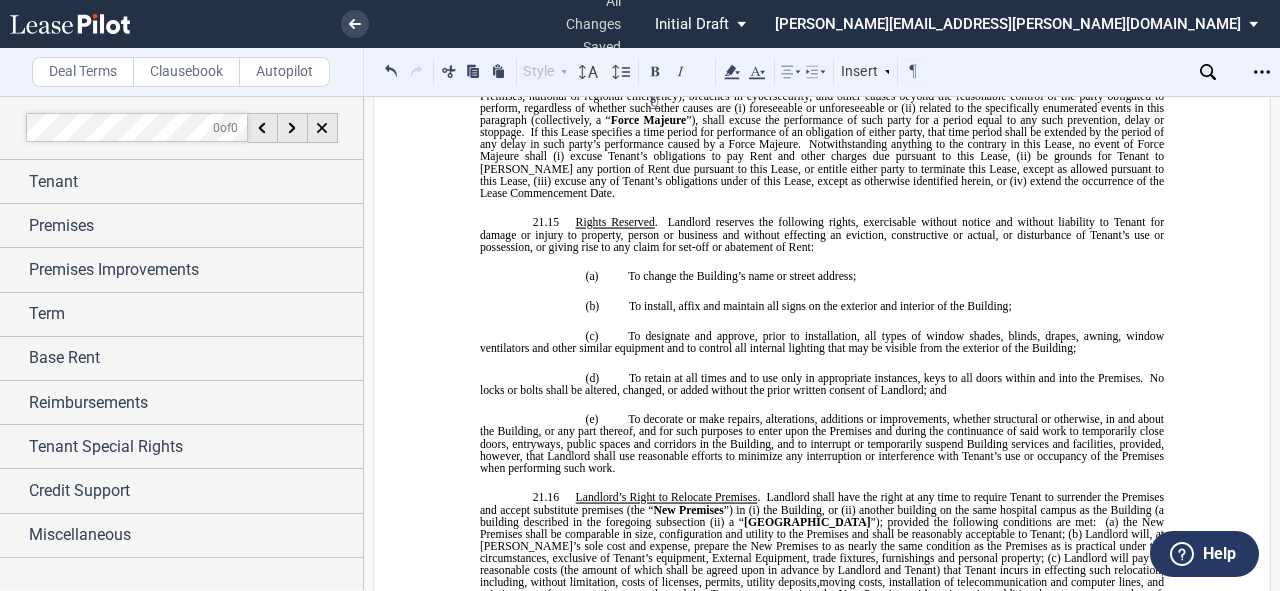click on "﻿" at bounding box center (655, -1286) 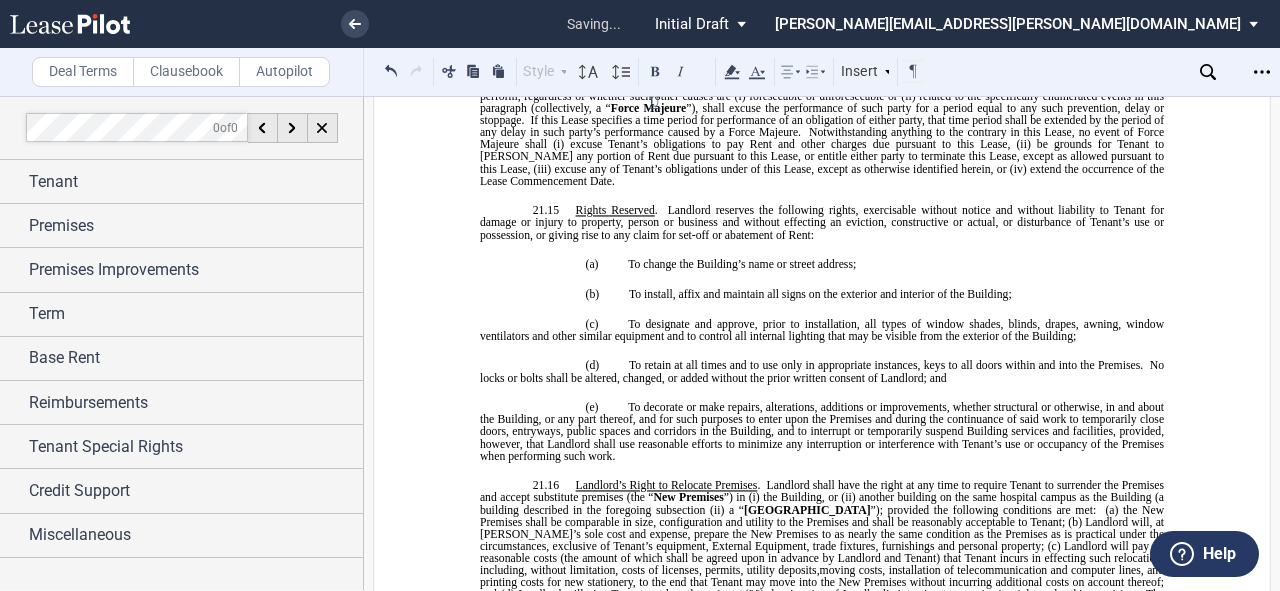 click on "﻿
BASE YEAR  TRIPLE NET  OUTPATIENT MEDICAL OFFICE LEASE
﻿
﻿
THIS  BASE YEAR  TRIPLE NET  OUTPATIENT MEDICAL OFFICE LEASE (this “ Lease ”) made as of the date set forth in Section   ﻿ 1 ﻿  of the Summary of Basic Lease Information (the “ Summary ”), below, is made by and between  HCPI/Tennessee, LLC ,  a   Delaware   limited liability company ,  or its assigns (“ Landlord ”) and  ﻿ ﻿ ,   ﻿ ﻿   ﻿ ﻿   ﻿ ﻿  an individual ,  , an individual ,  ,  , and  , and  ﻿ ﻿ , an individual  ( jointly, severally and collectively, the  “ Tenant ”).
﻿
﻿
SUMMARY BASIC LEASE INFORMATION
﻿
BASIC LEASE PROVISIONS
DESCRIPTION
﻿
!!SET_LEVEL_0!!
1." at bounding box center [822, -4899] 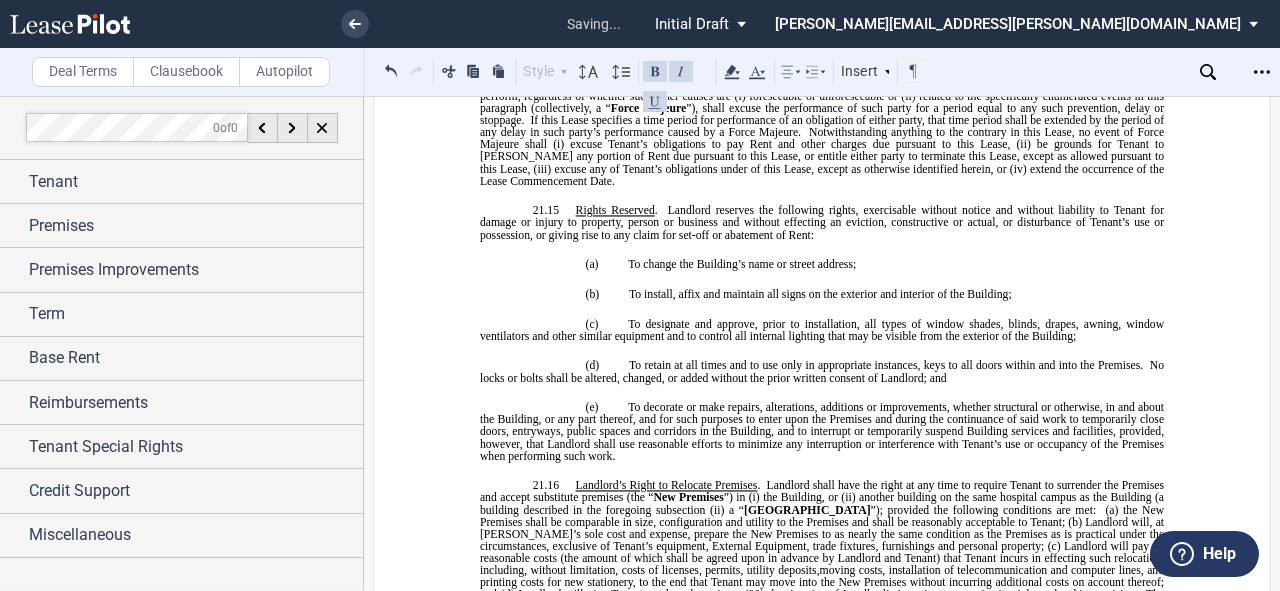 click on "﻿
BASE YEAR  TRIPLE NET  OUTPATIENT MEDICAL OFFICE LEASE
﻿
﻿
THIS  BASE YEAR  TRIPLE NET  OUTPATIENT MEDICAL OFFICE LEASE (this “ Lease ”) made as of the date set forth in Section   ﻿ 1 ﻿  of the Summary of Basic Lease Information (the “ Summary ”), below, is made by and between  HCPI/Tennessee, LLC ,  a   Delaware   limited liability company ,  or its assigns (“ Landlord ”) and  ﻿ ﻿ ,   ﻿ ﻿   ﻿ ﻿   ﻿ ﻿  an individual ,  , an individual ,  ,  , and  , and  ﻿ ﻿ , an individual  ( jointly, severally and collectively, the  “ Tenant ”).
﻿
﻿
SUMMARY BASIC LEASE INFORMATION
﻿
BASIC LEASE PROVISIONS
DESCRIPTION
﻿
!!SET_LEVEL_0!!
1." at bounding box center (822, -4899) 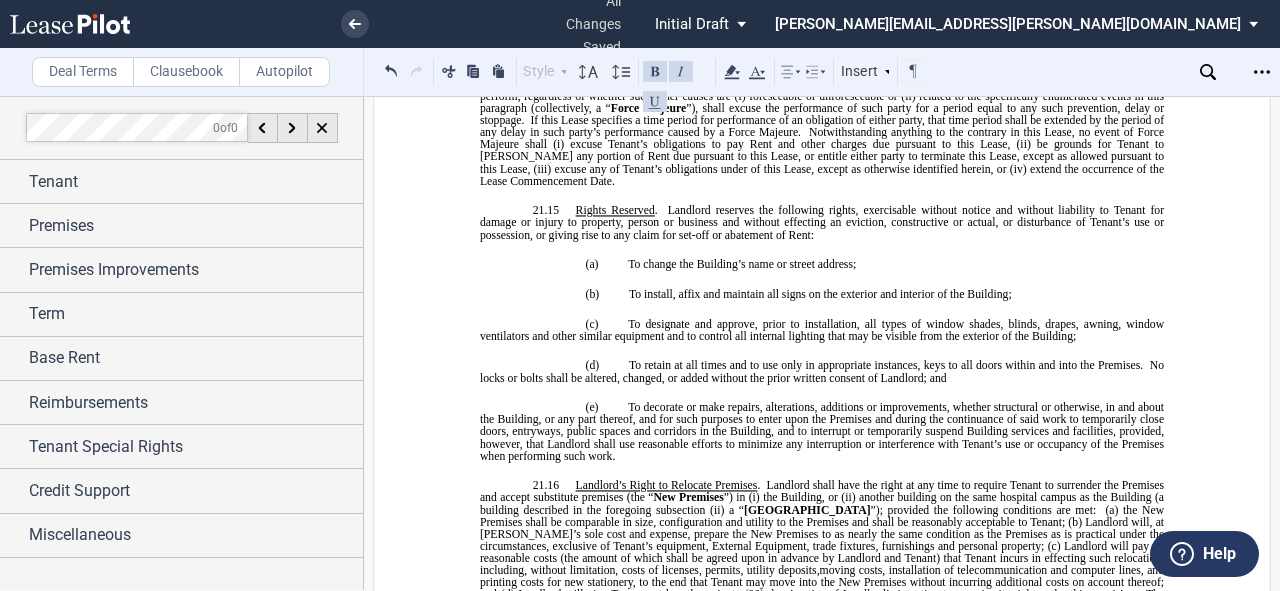 click on "﻿
BASE YEAR  TRIPLE NET  OUTPATIENT MEDICAL OFFICE LEASE
﻿
﻿
THIS  BASE YEAR  TRIPLE NET  OUTPATIENT MEDICAL OFFICE LEASE (this “ Lease ”) made as of the date set forth in Section   ﻿ 1 ﻿  of the Summary of Basic Lease Information (the “ Summary ”), below, is made by and between  HCPI/Tennessee, LLC ,  a   Delaware   limited liability company ,  or its assigns (“ Landlord ”) and  ﻿ ﻿ ,   ﻿ ﻿   ﻿ ﻿   ﻿ ﻿  an individual ,  , an individual ,  ,  , and  , and  ﻿ ﻿ , an individual  ( jointly, severally and collectively, the  “ Tenant ”).
﻿
﻿
SUMMARY BASIC LEASE INFORMATION
﻿
BASIC LEASE PROVISIONS
DESCRIPTION
﻿
!!SET_LEVEL_0!!
1." at bounding box center (822, -4899) 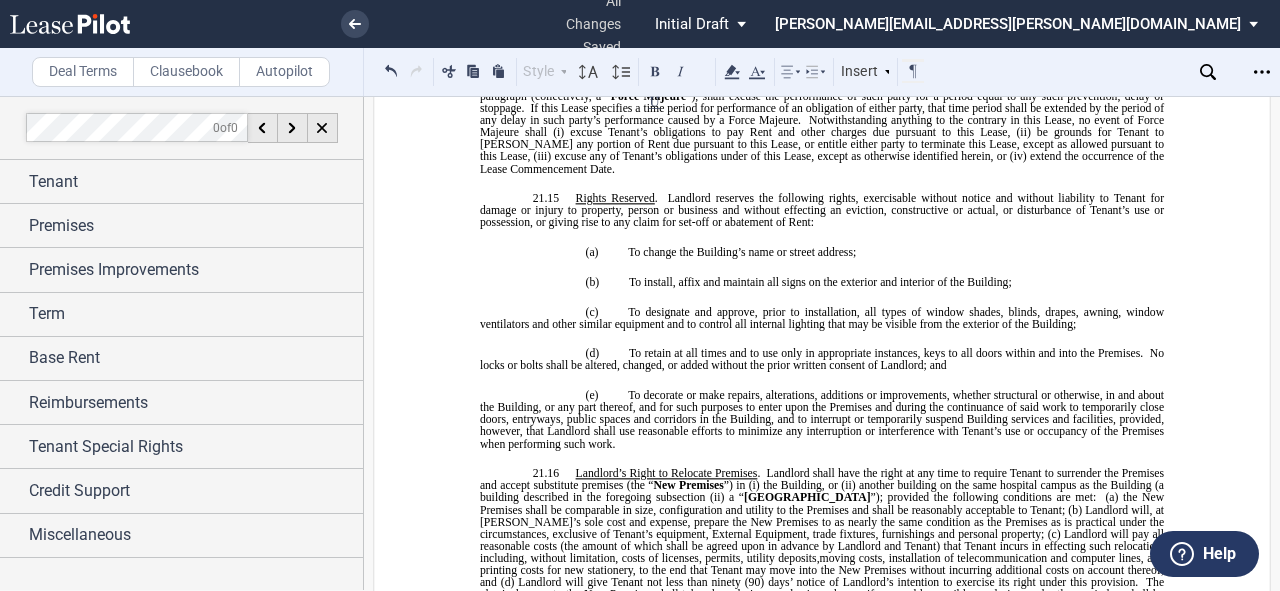 click on "﻿Holladay Property Services Midwest, Inc., d/b/a" at bounding box center [655, -1358] 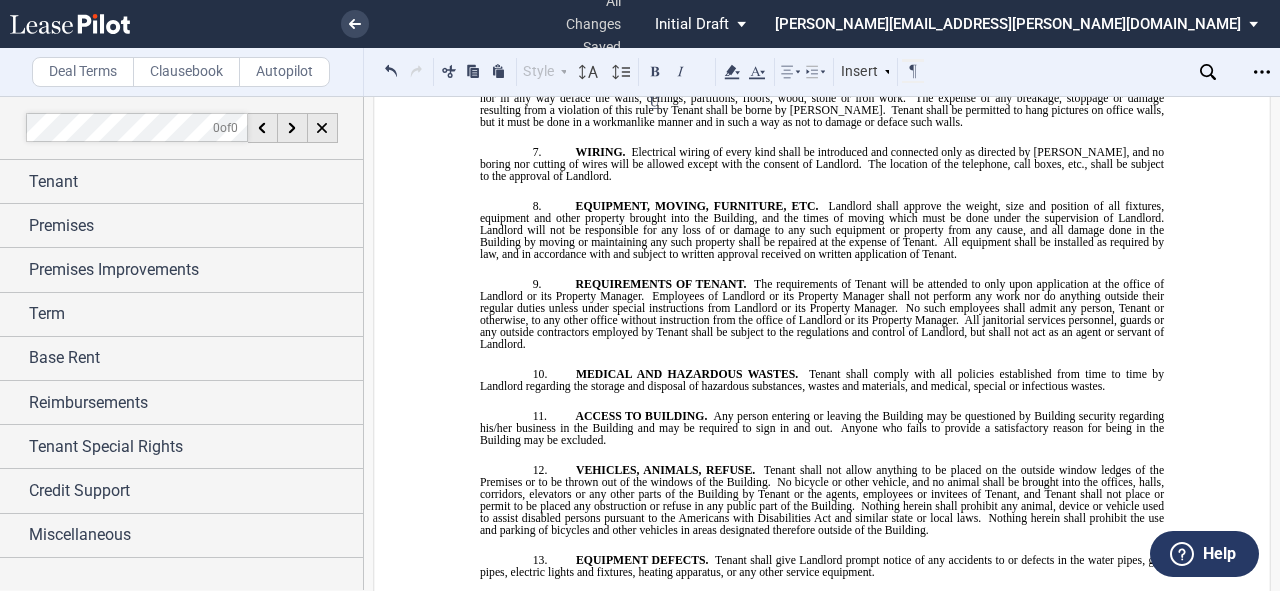 scroll, scrollTop: 19636, scrollLeft: 0, axis: vertical 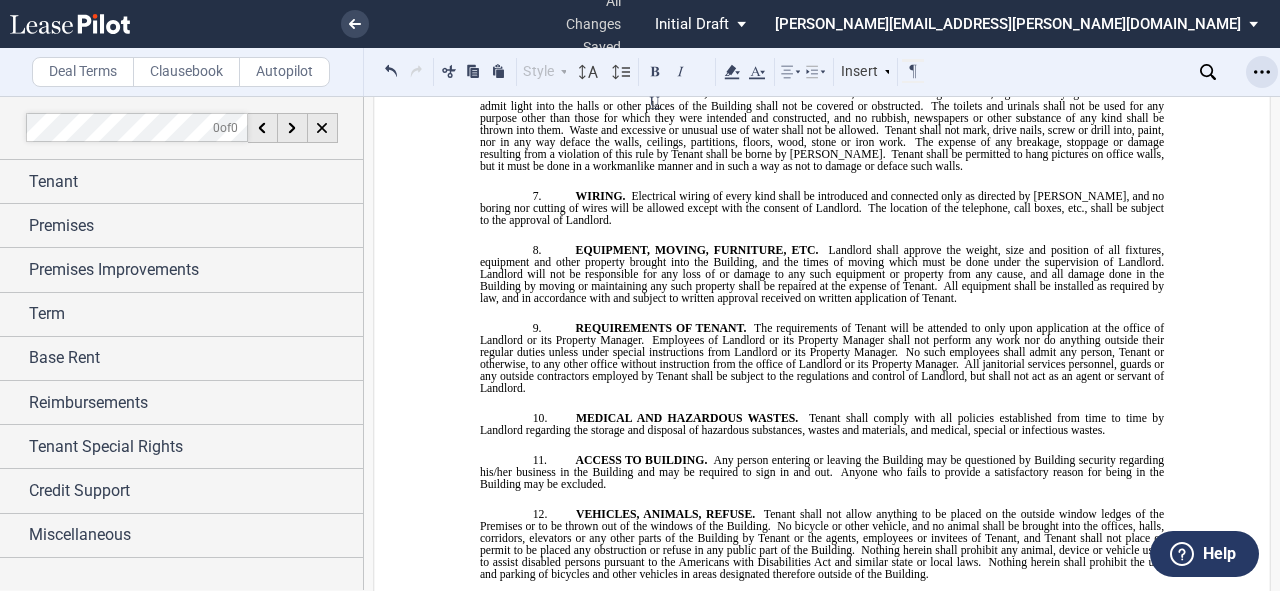 click 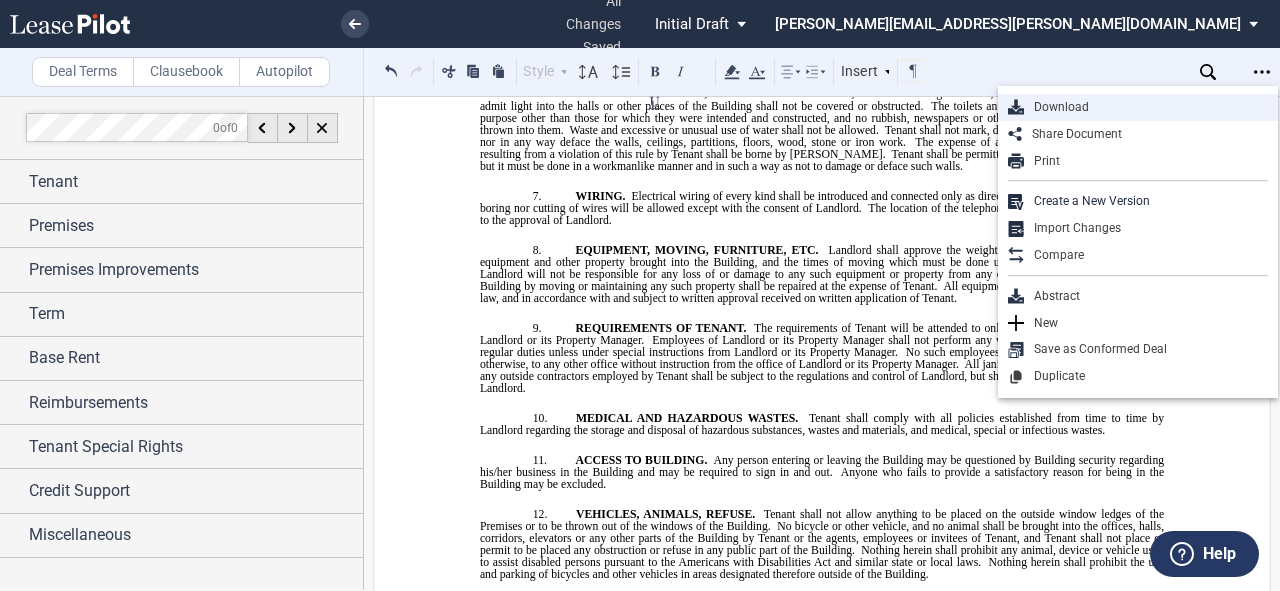click on "Download" at bounding box center (1146, 107) 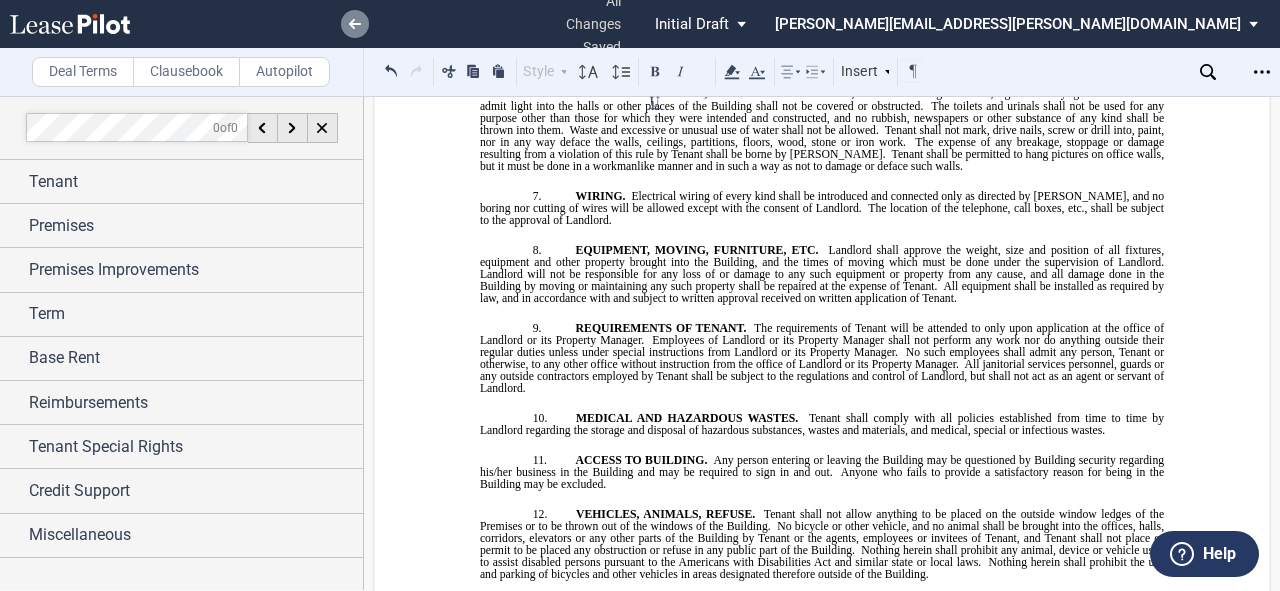 drag, startPoint x: 356, startPoint y: 24, endPoint x: 366, endPoint y: 28, distance: 10.770329 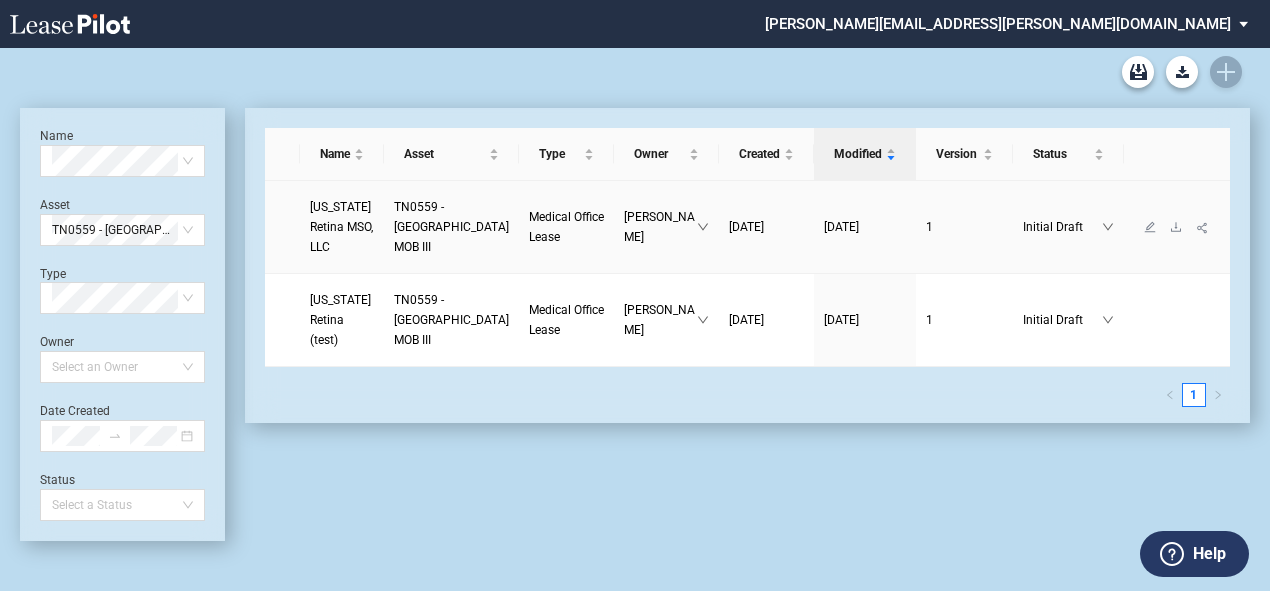 scroll, scrollTop: 0, scrollLeft: 0, axis: both 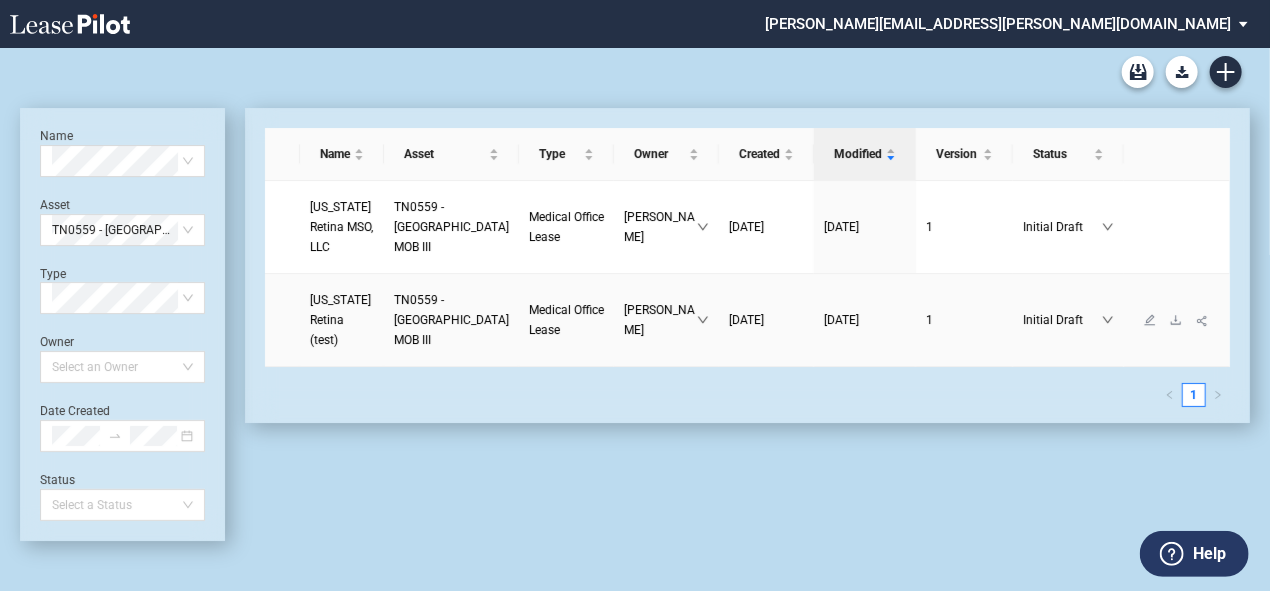 click on "[US_STATE] Retina (test)" at bounding box center [342, 320] 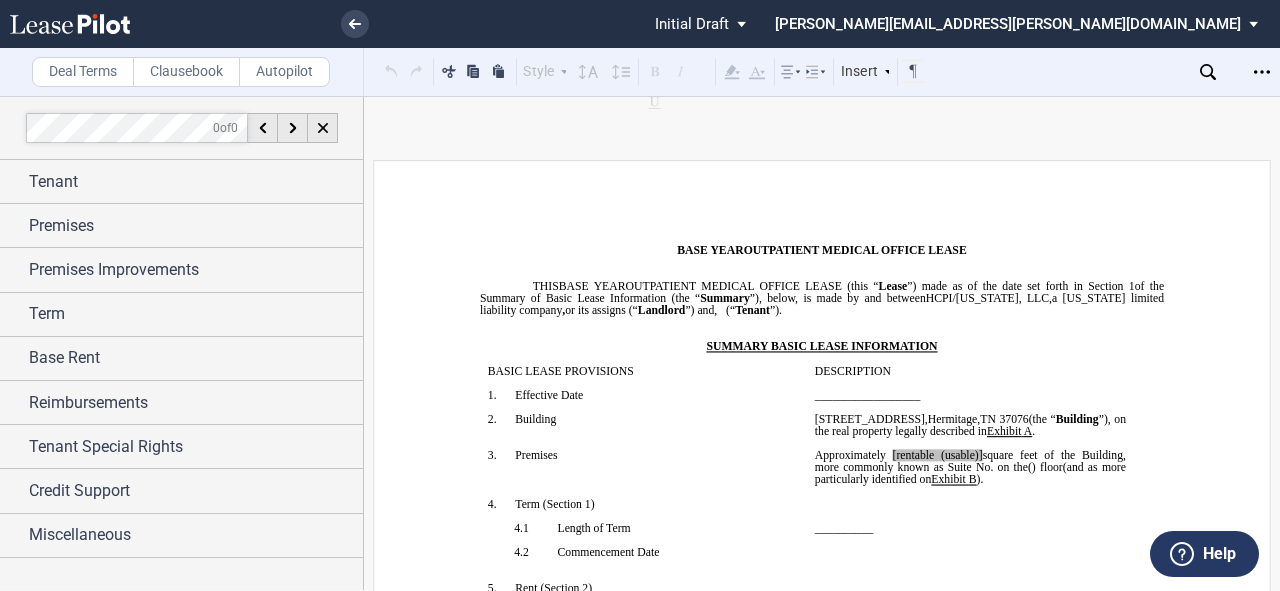 scroll, scrollTop: 0, scrollLeft: 0, axis: both 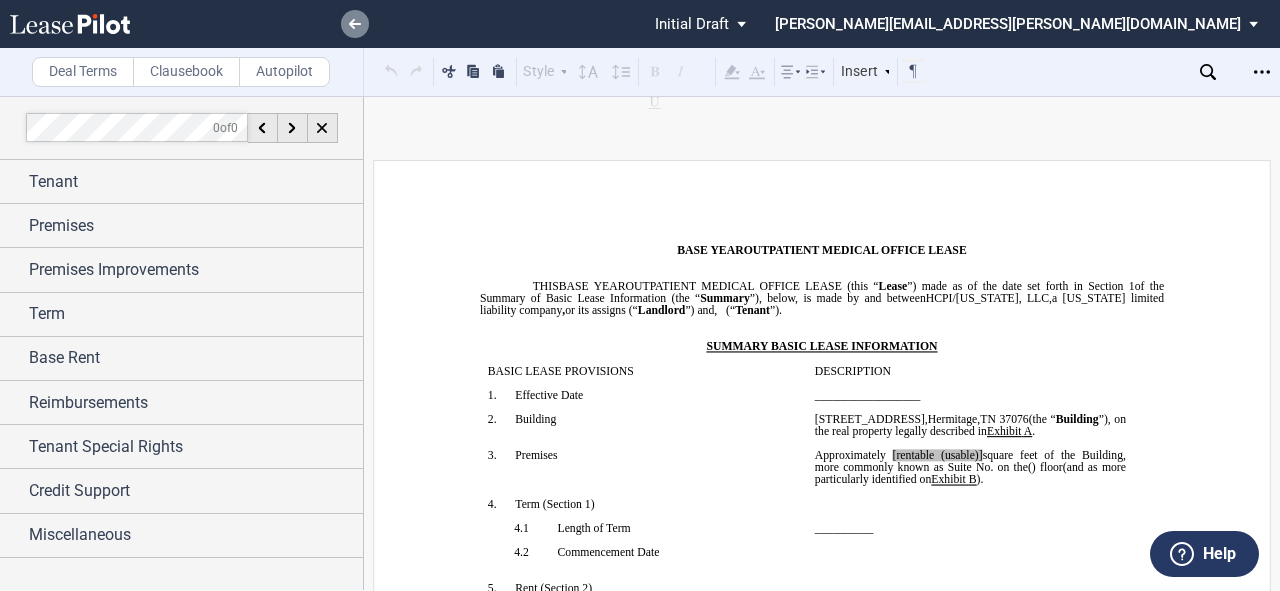 click 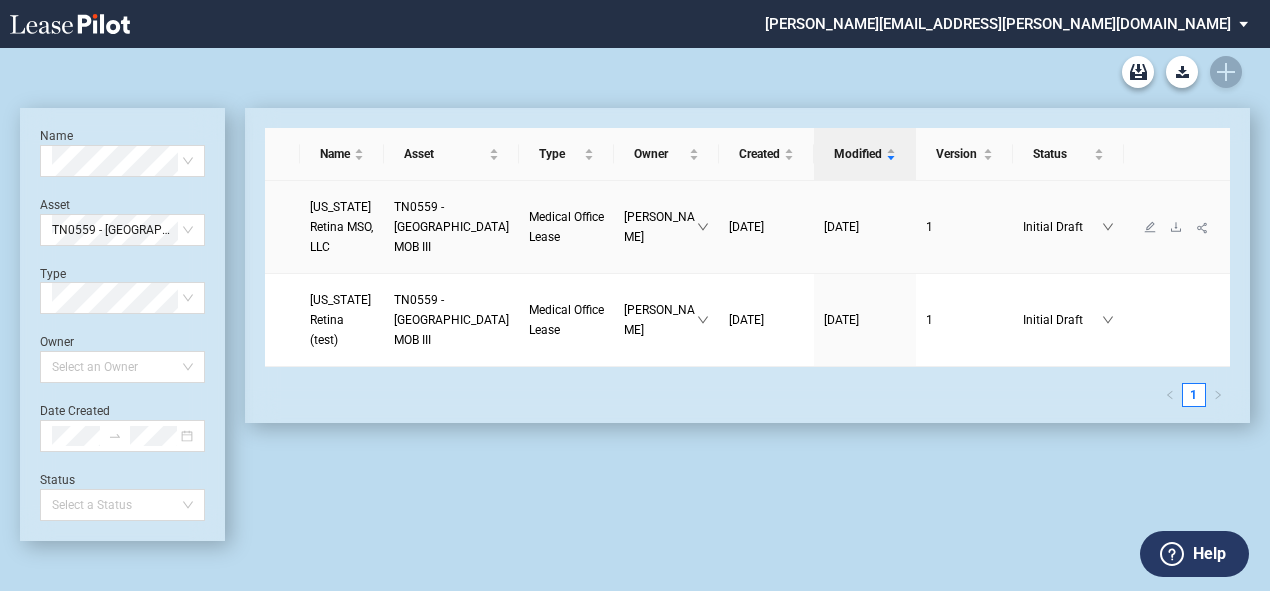 scroll, scrollTop: 0, scrollLeft: 0, axis: both 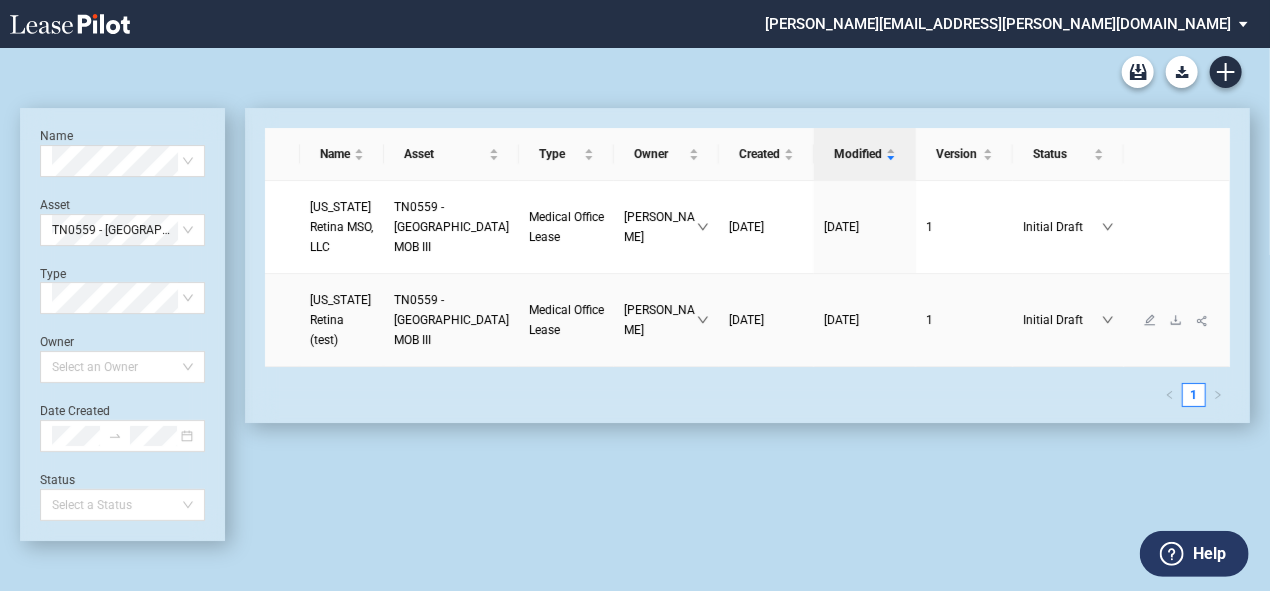 click on "[US_STATE] Retina (test)" at bounding box center (342, 320) 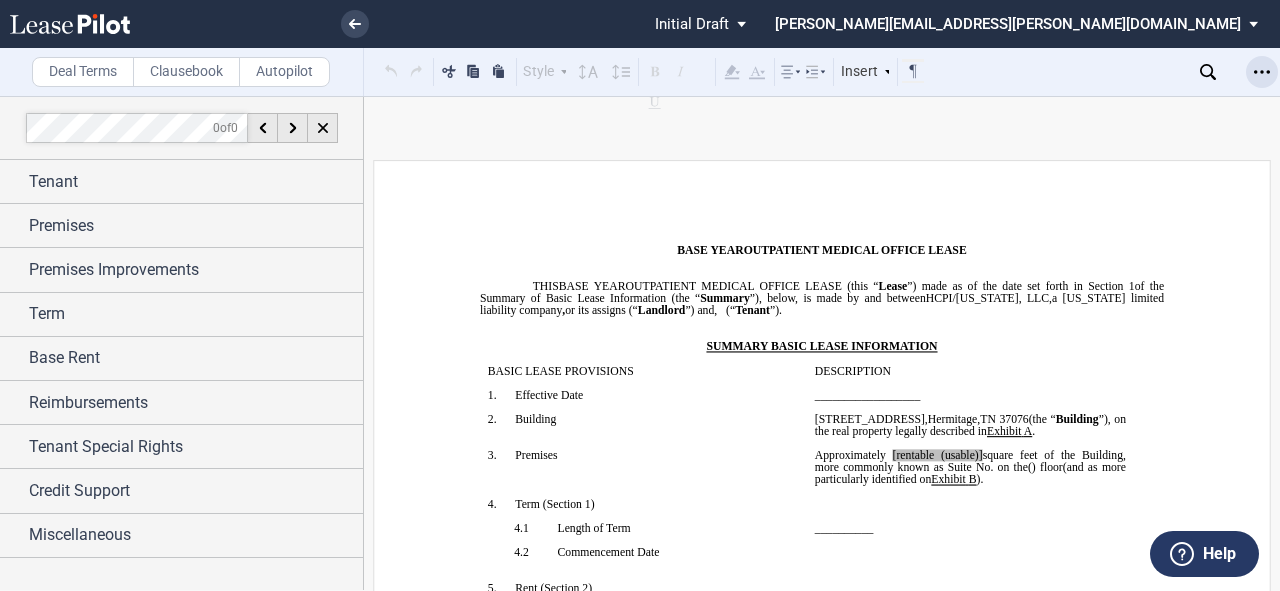 scroll, scrollTop: 0, scrollLeft: 0, axis: both 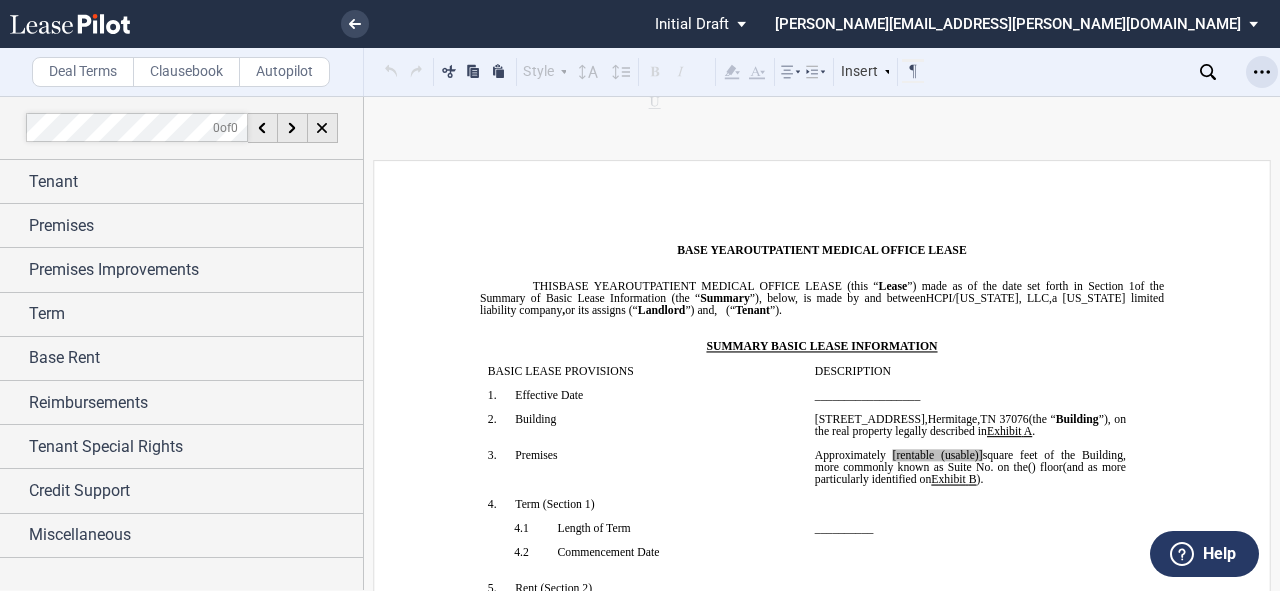 click 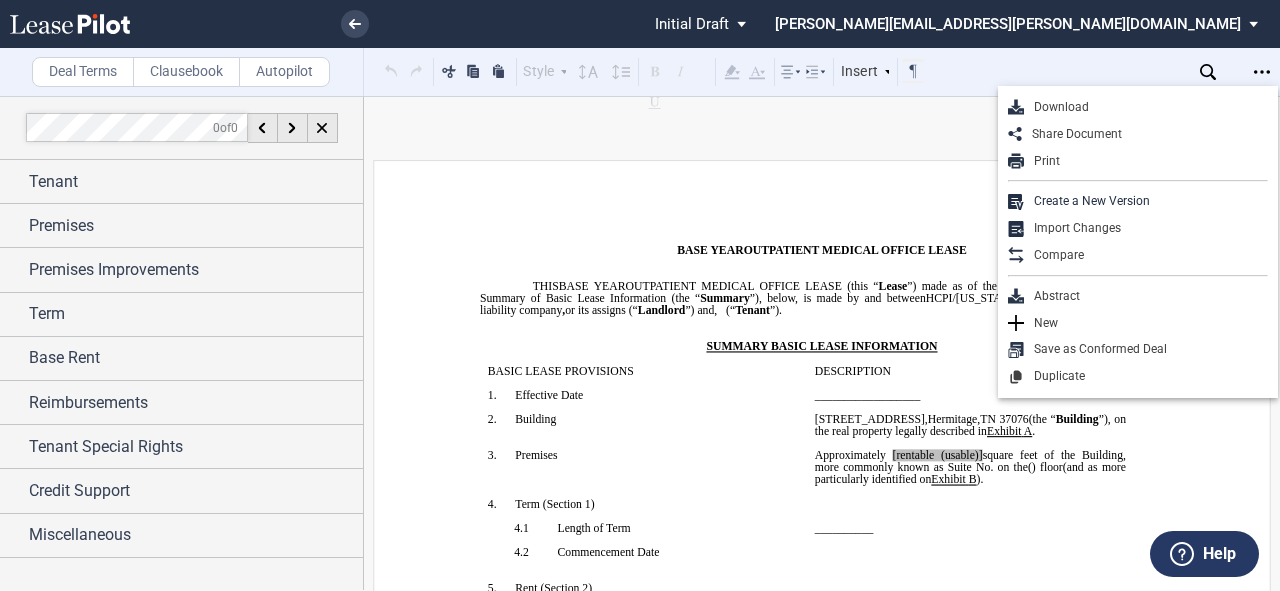 drag, startPoint x: 1060, startPoint y: 112, endPoint x: 1011, endPoint y: 121, distance: 49.819675 